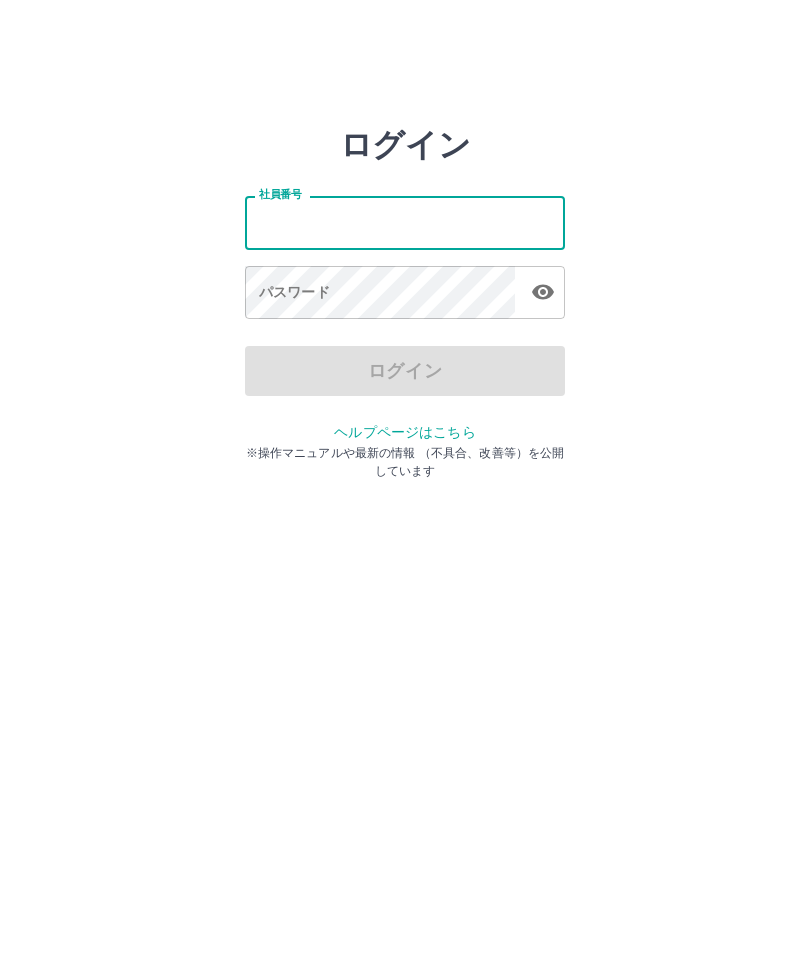 scroll, scrollTop: 0, scrollLeft: 0, axis: both 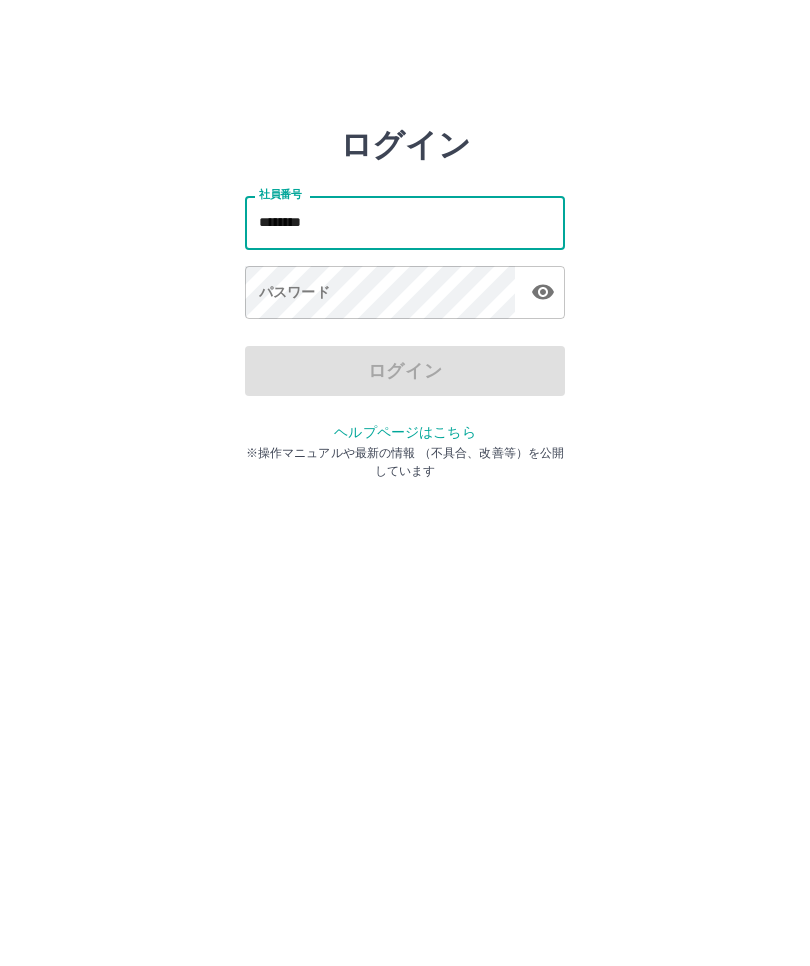 type on "*******" 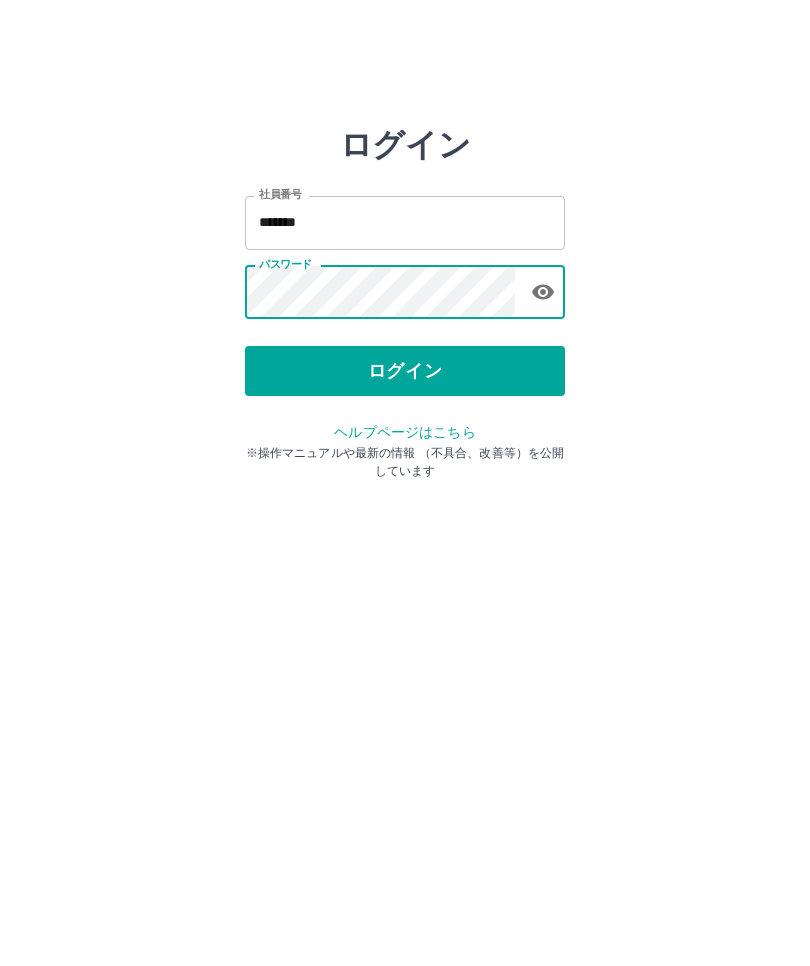 click on "ログイン" at bounding box center (405, 371) 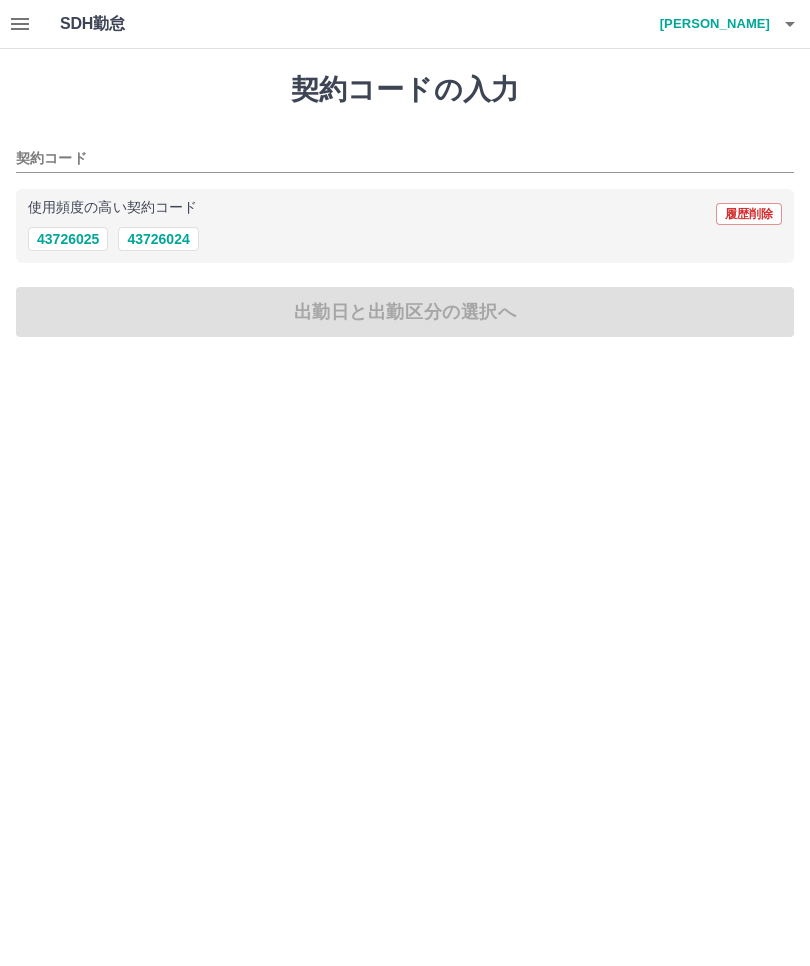 scroll, scrollTop: 0, scrollLeft: 0, axis: both 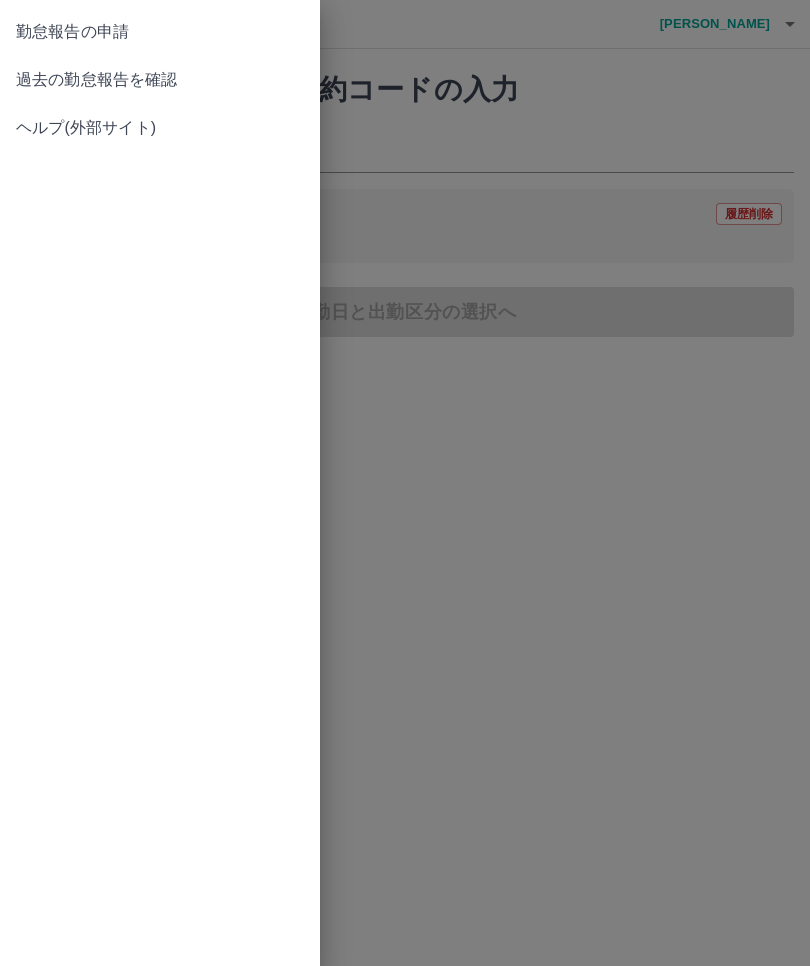click on "過去の勤怠報告を確認" at bounding box center [160, 80] 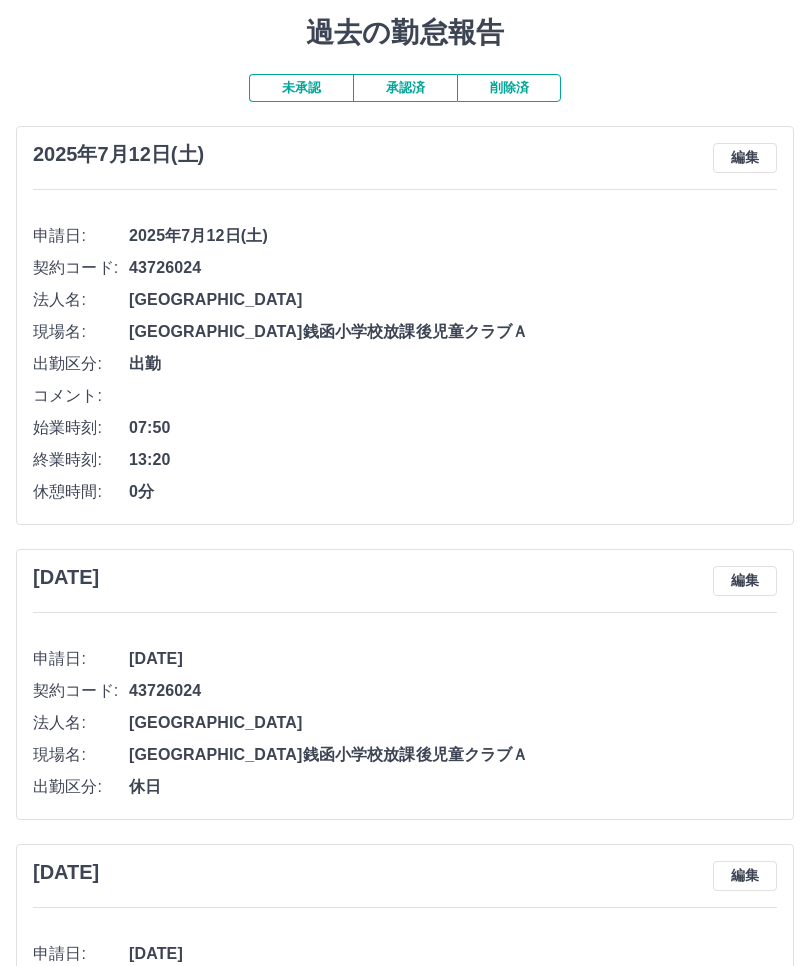 scroll, scrollTop: 0, scrollLeft: 0, axis: both 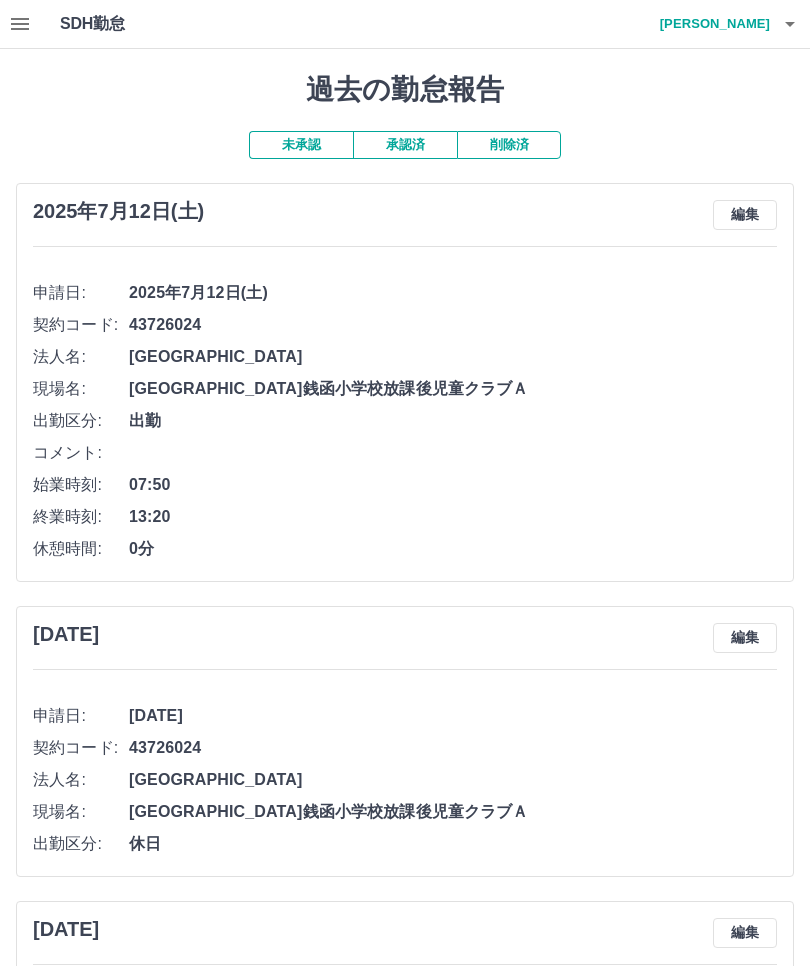 click at bounding box center [20, 24] 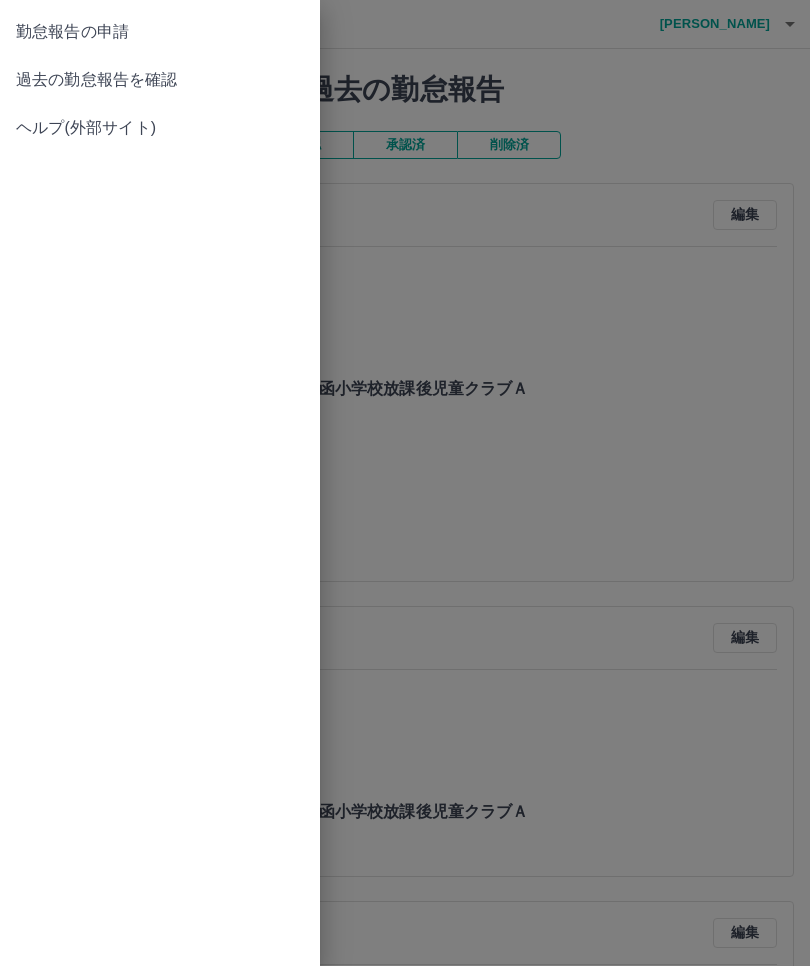 click on "勤怠報告の申請" at bounding box center (160, 32) 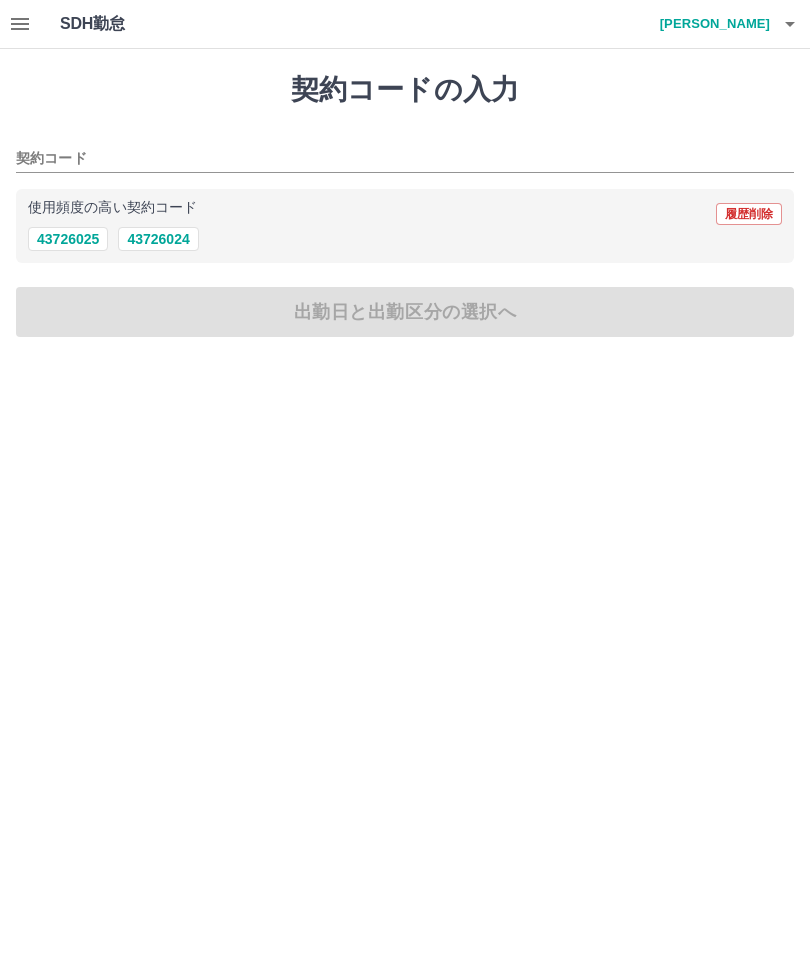 click on "43726025" at bounding box center (68, 239) 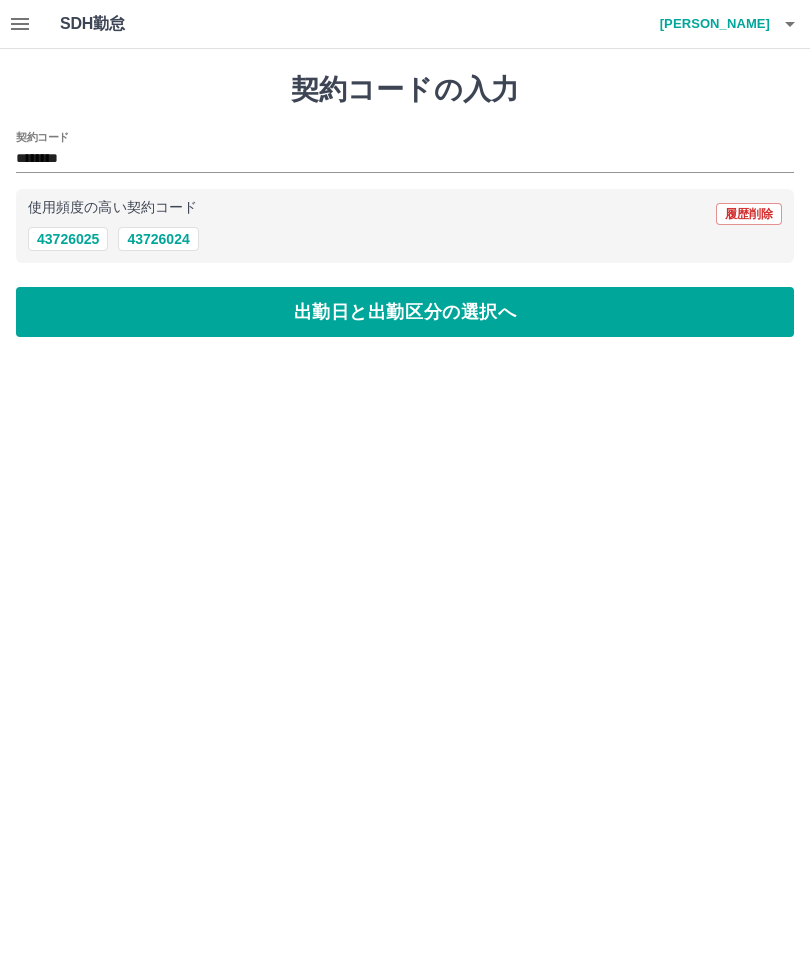 click on "出勤日と出勤区分の選択へ" at bounding box center (405, 312) 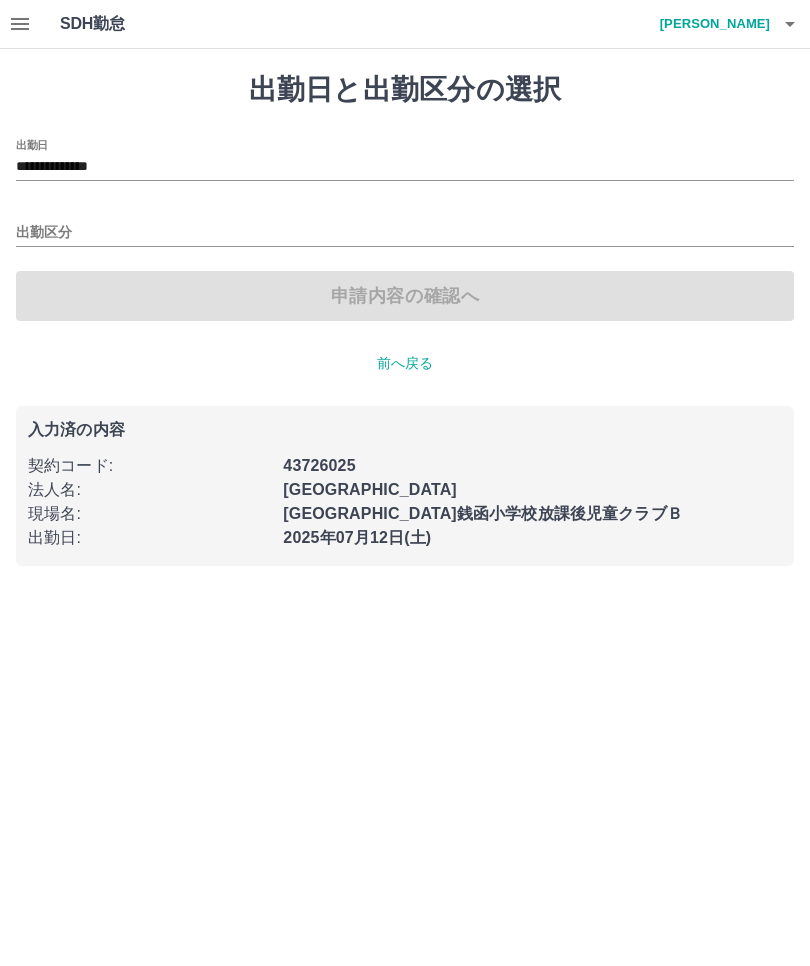 click on "**********" at bounding box center [405, 167] 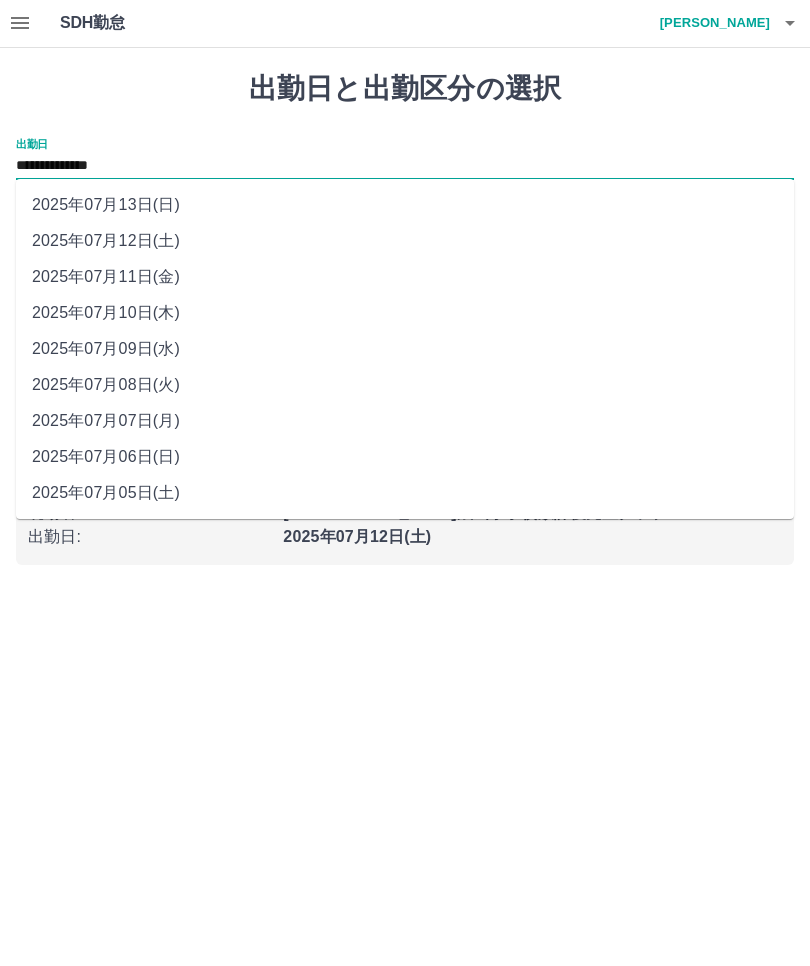 click on "2025年07月07日(月)" at bounding box center (405, 422) 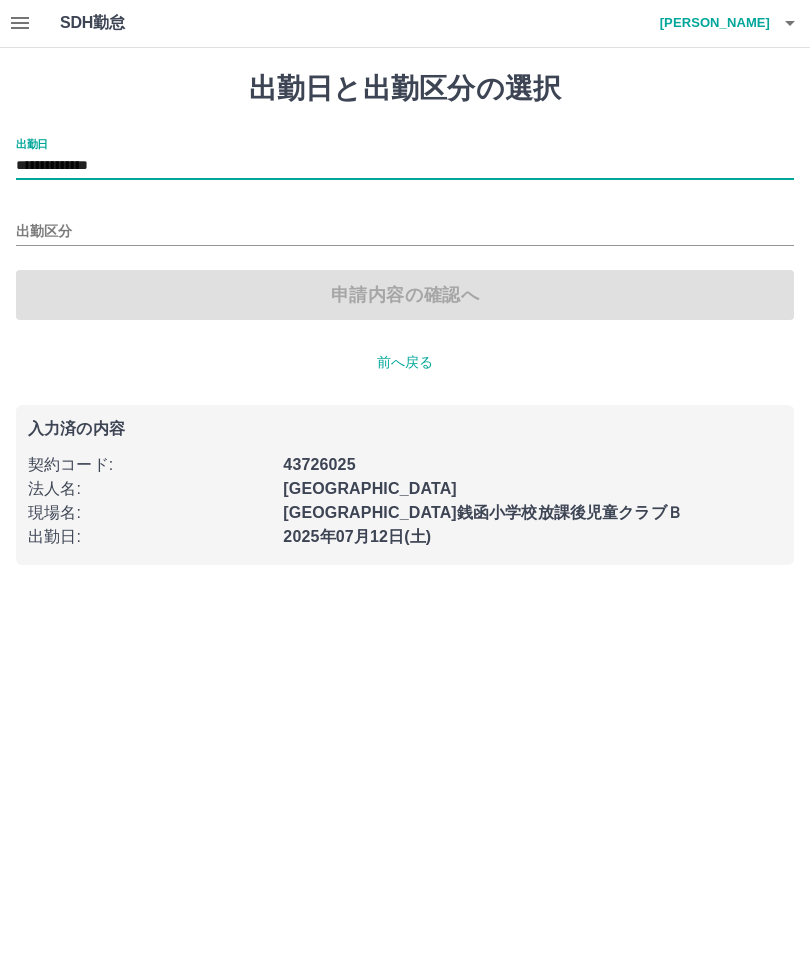 click on "出勤区分" at bounding box center [405, 233] 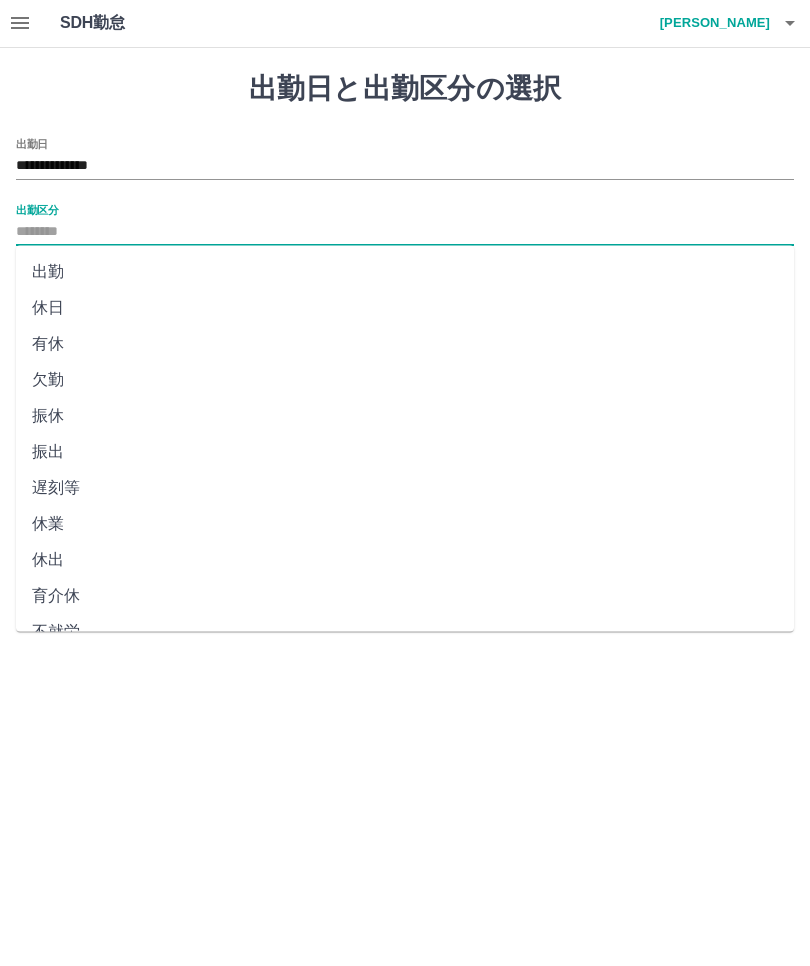 click on "**********" at bounding box center [405, 319] 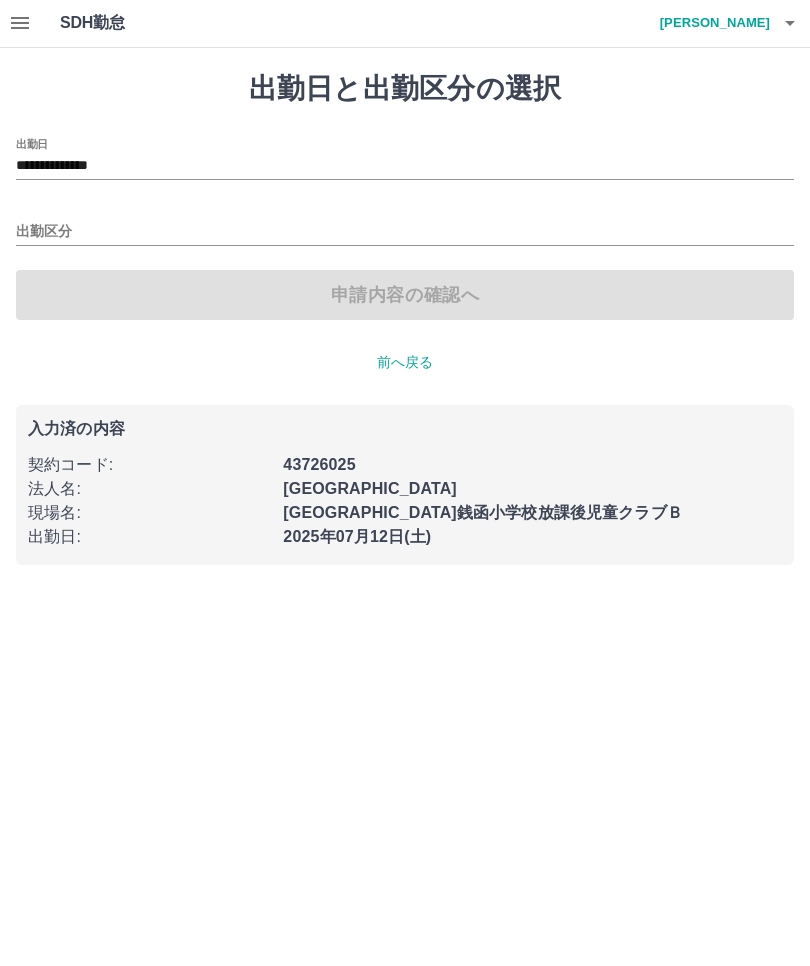 click on "出勤区分" at bounding box center [405, 233] 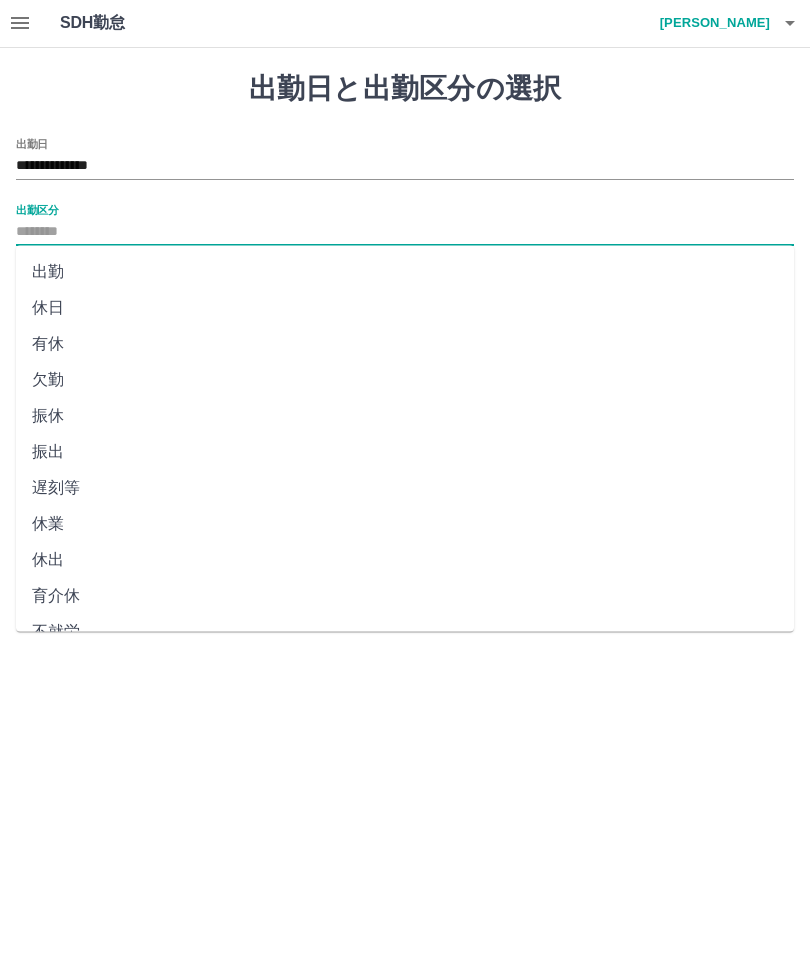 click on "出勤" at bounding box center [405, 273] 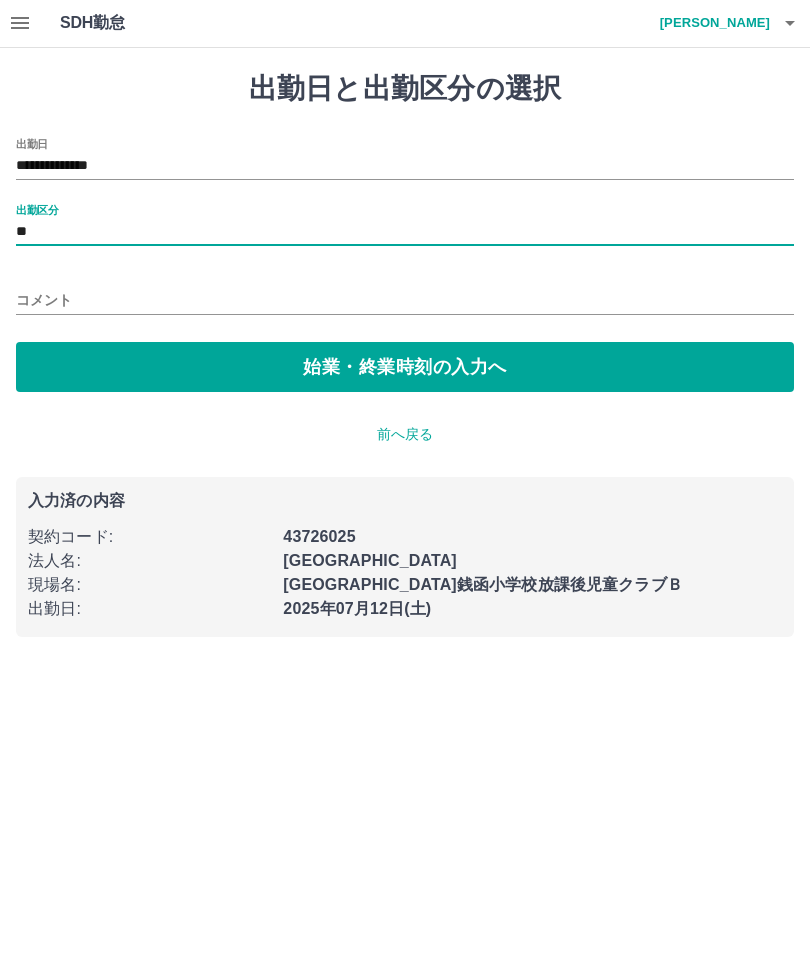 click on "始業・終業時刻の入力へ" at bounding box center [405, 368] 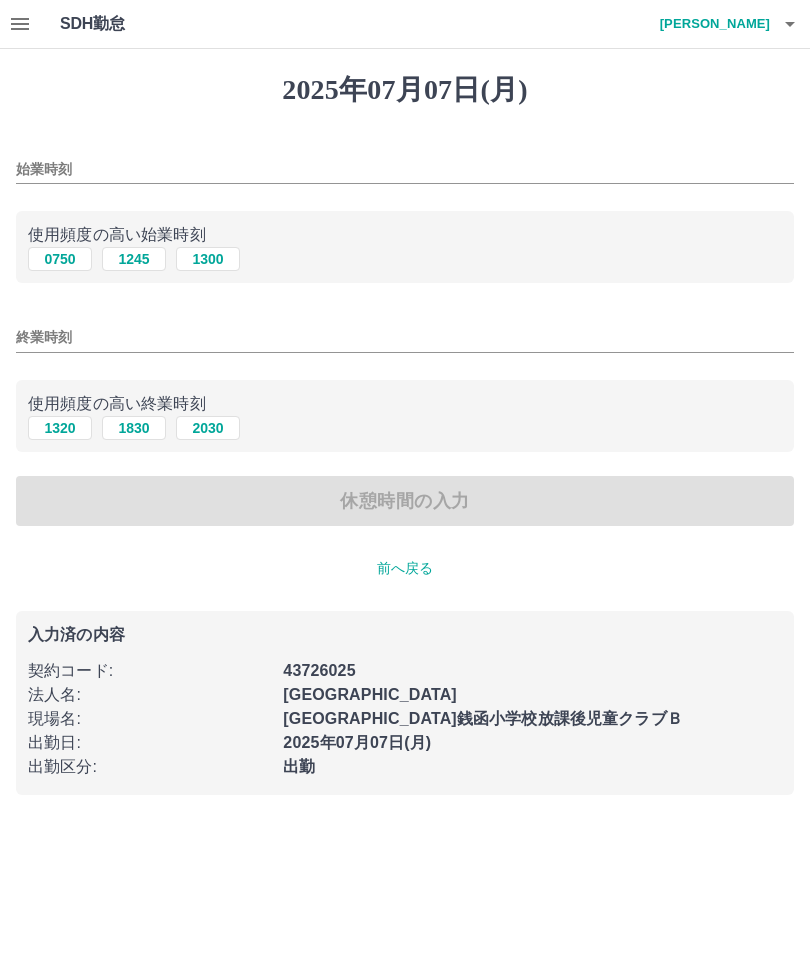 click on "1300" at bounding box center [208, 259] 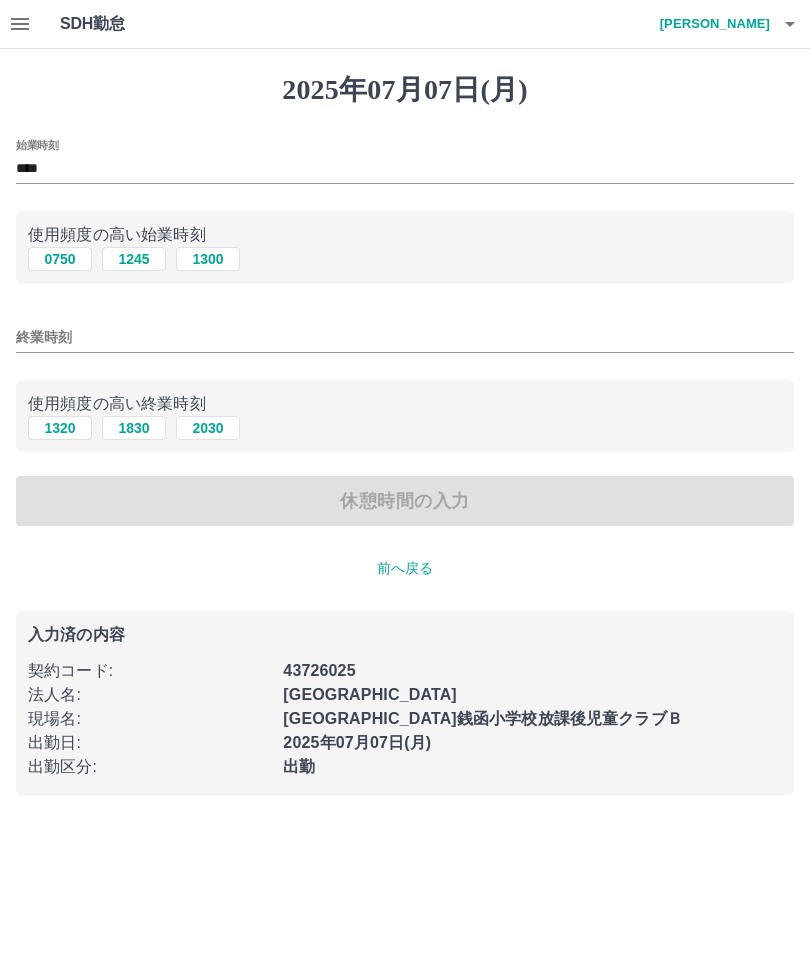 click on "1830" at bounding box center (134, 428) 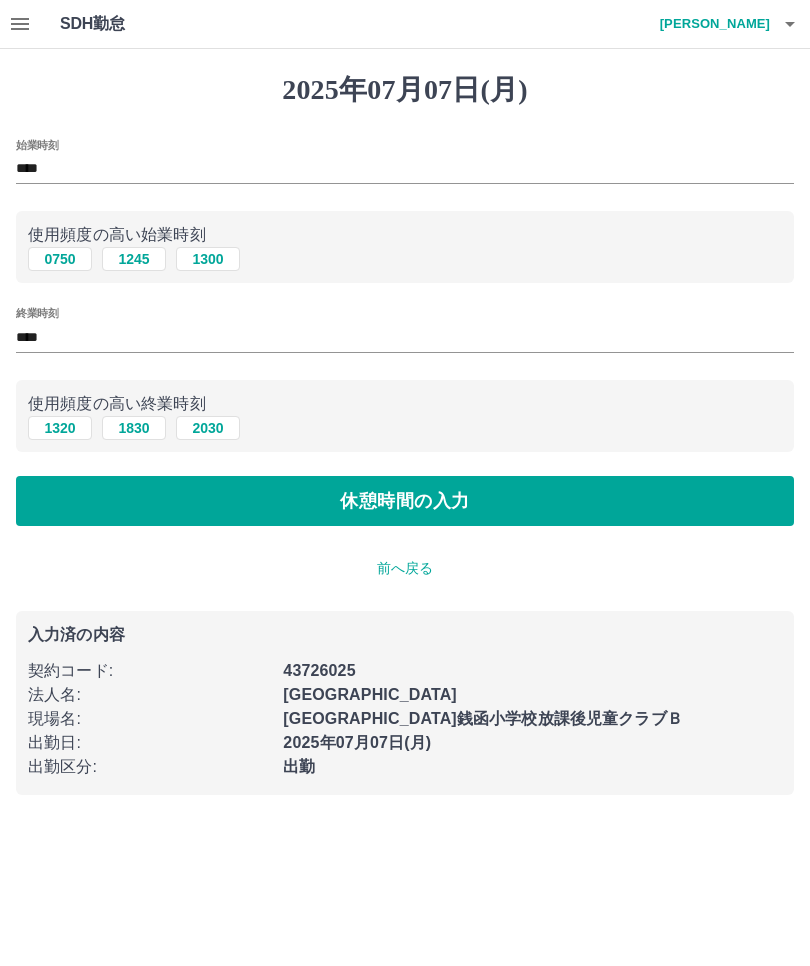 click on "休憩時間の入力" at bounding box center [405, 501] 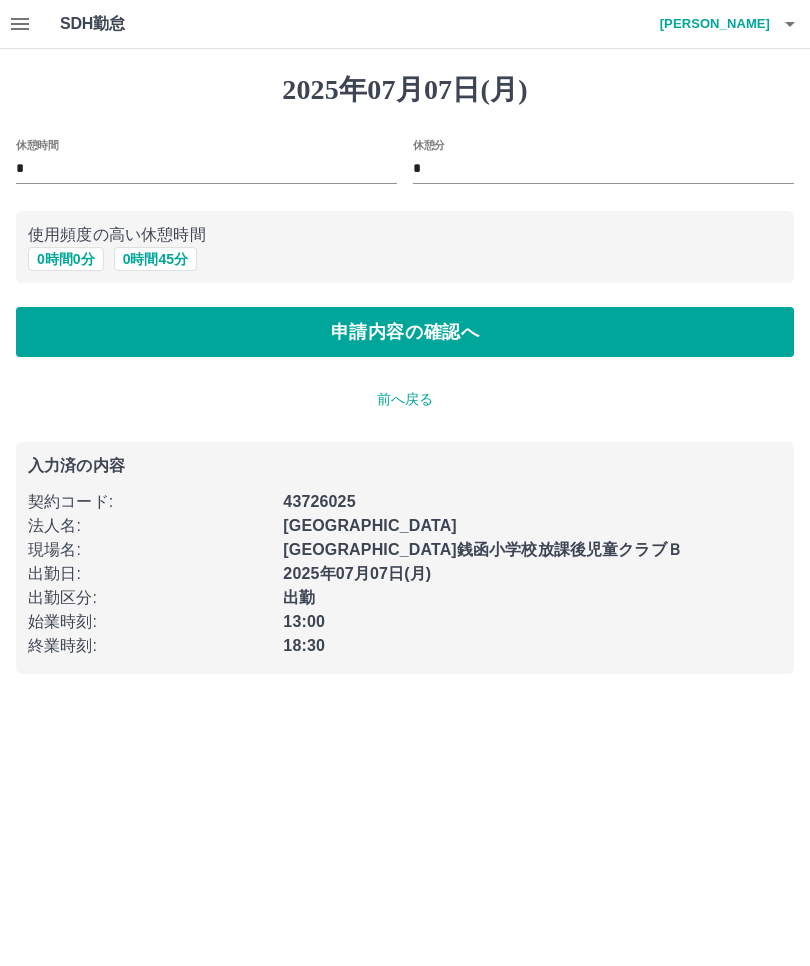click on "0 時間 0 分" at bounding box center (66, 259) 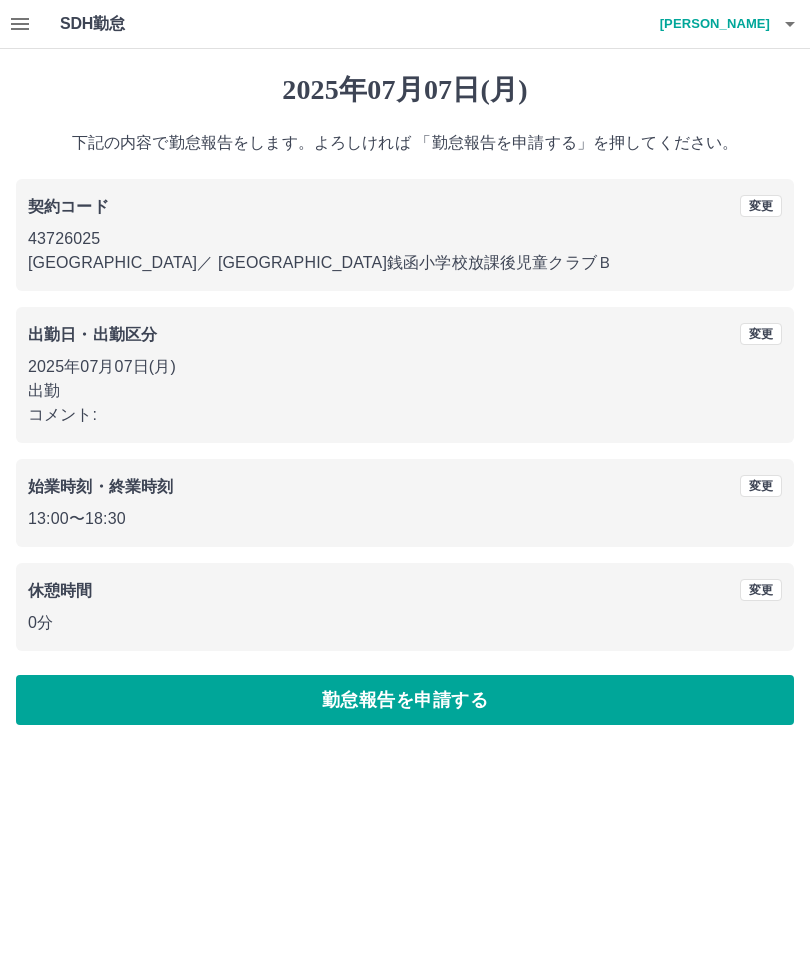 click on "勤怠報告を申請する" at bounding box center (405, 700) 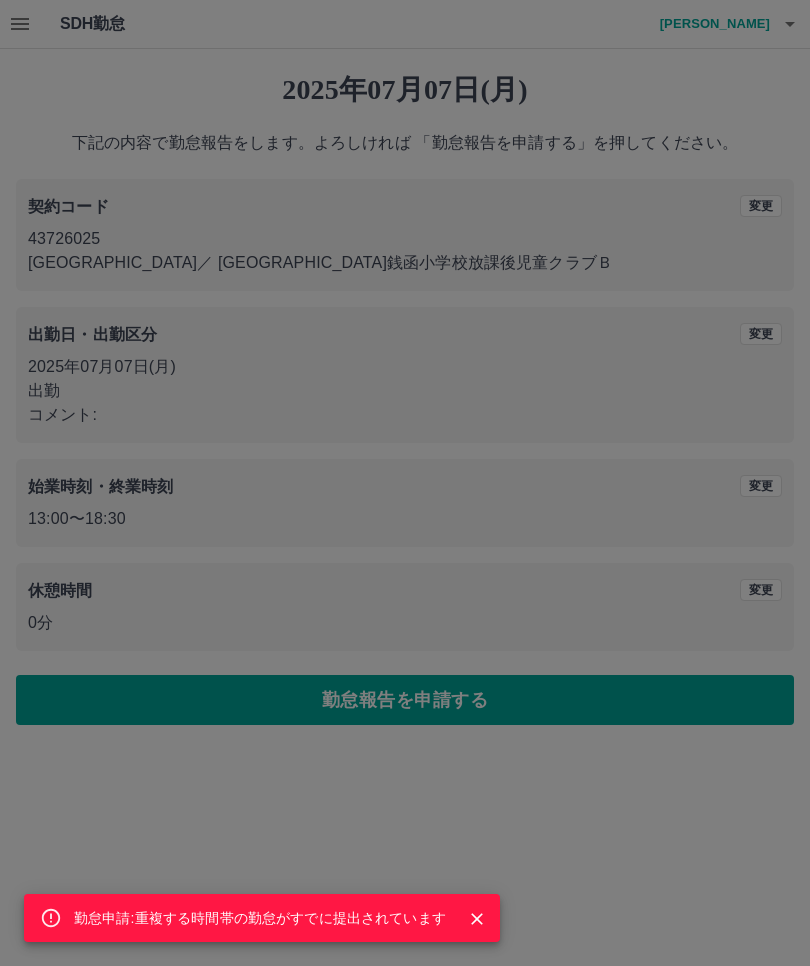 click on "勤怠申請:重複する時間帯の勤怠がすでに提出されています" at bounding box center [405, 483] 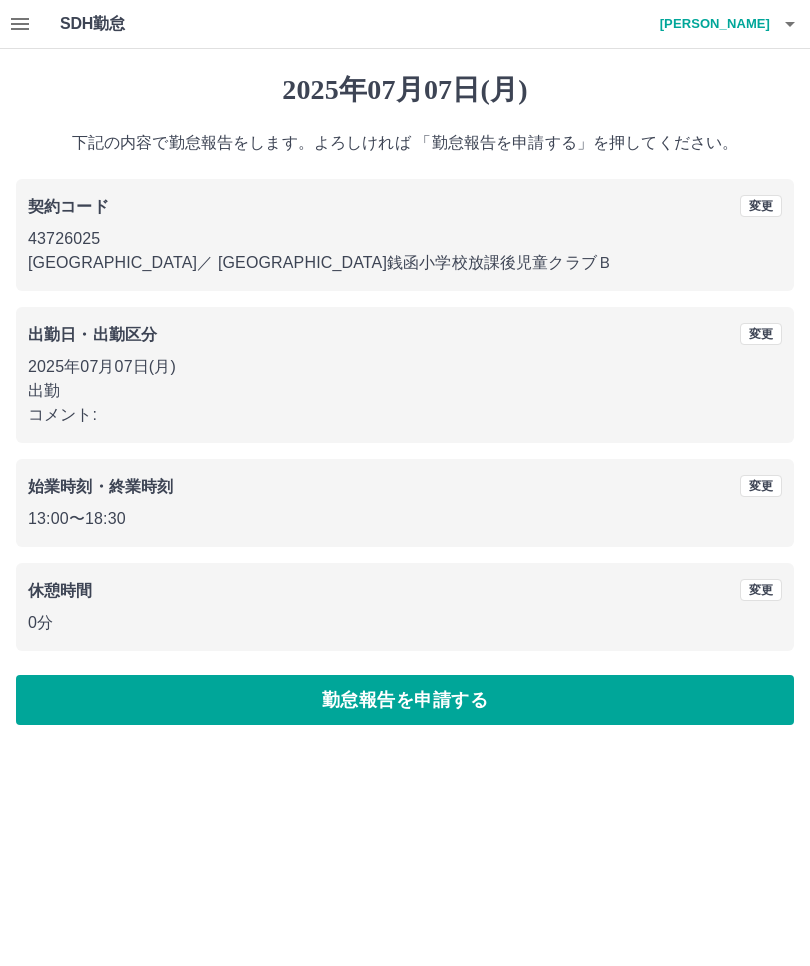 click on "勤怠報告を申請する" at bounding box center [405, 700] 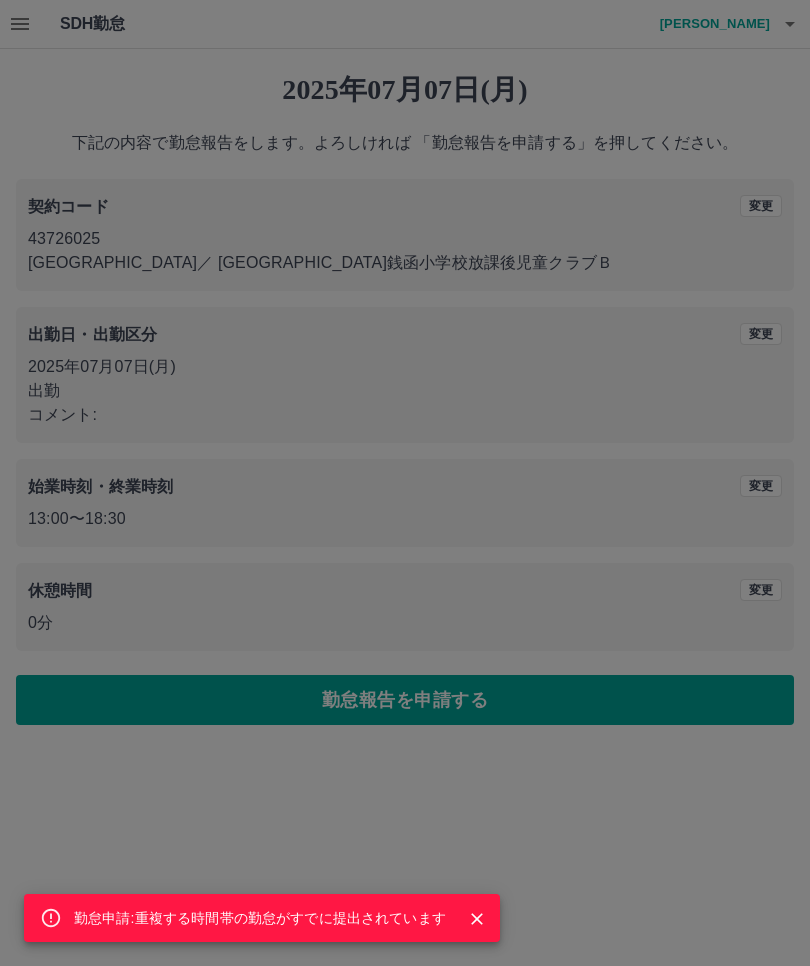 click 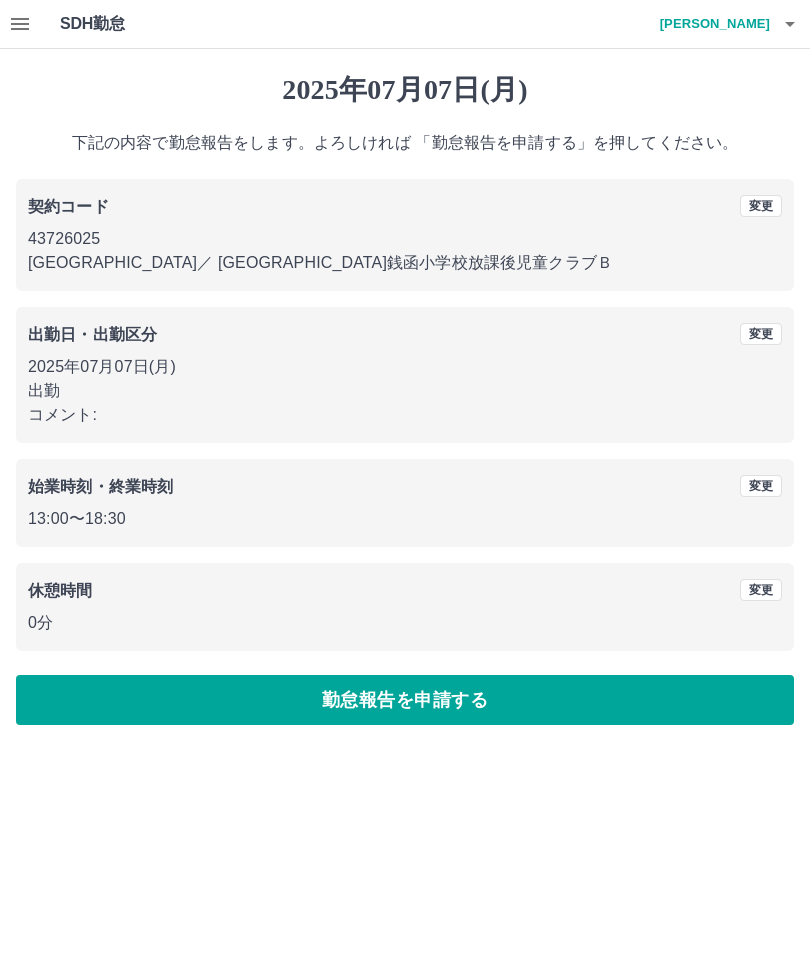 click on "錢谷　寿子" at bounding box center [710, 24] 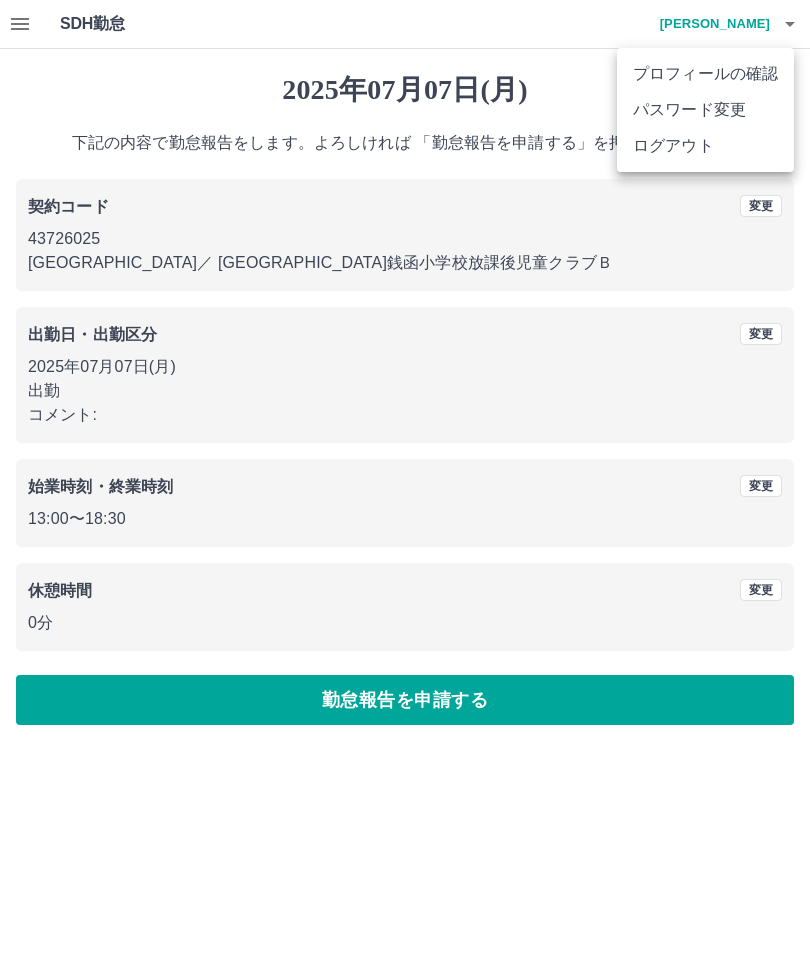 click at bounding box center [405, 483] 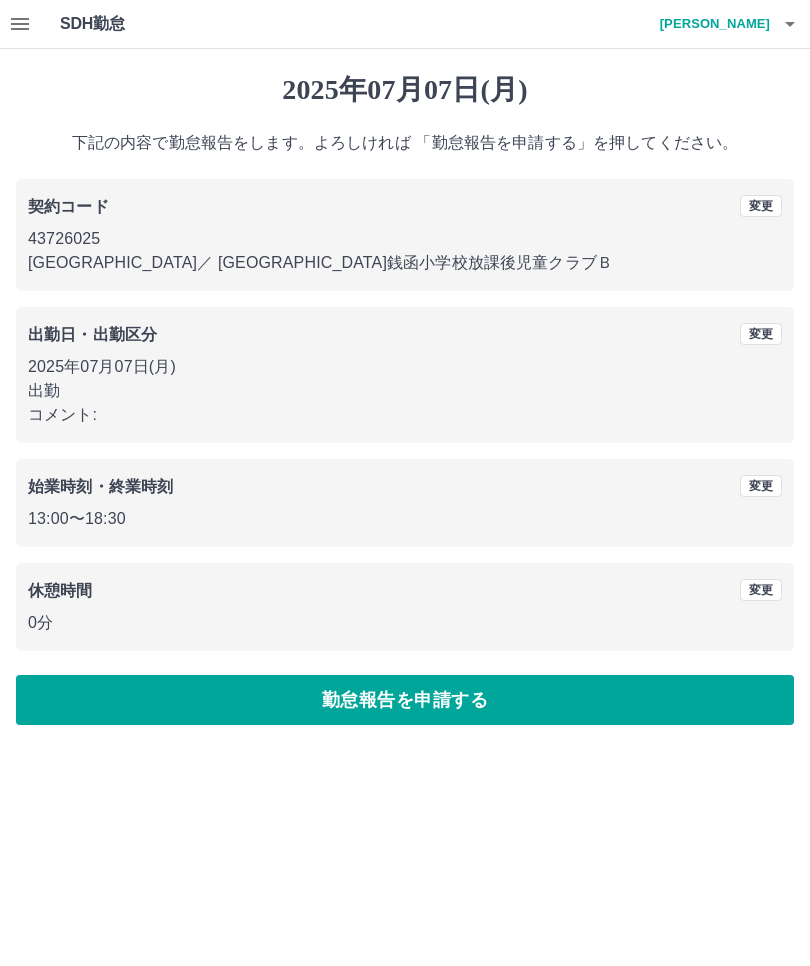 click at bounding box center [20, 24] 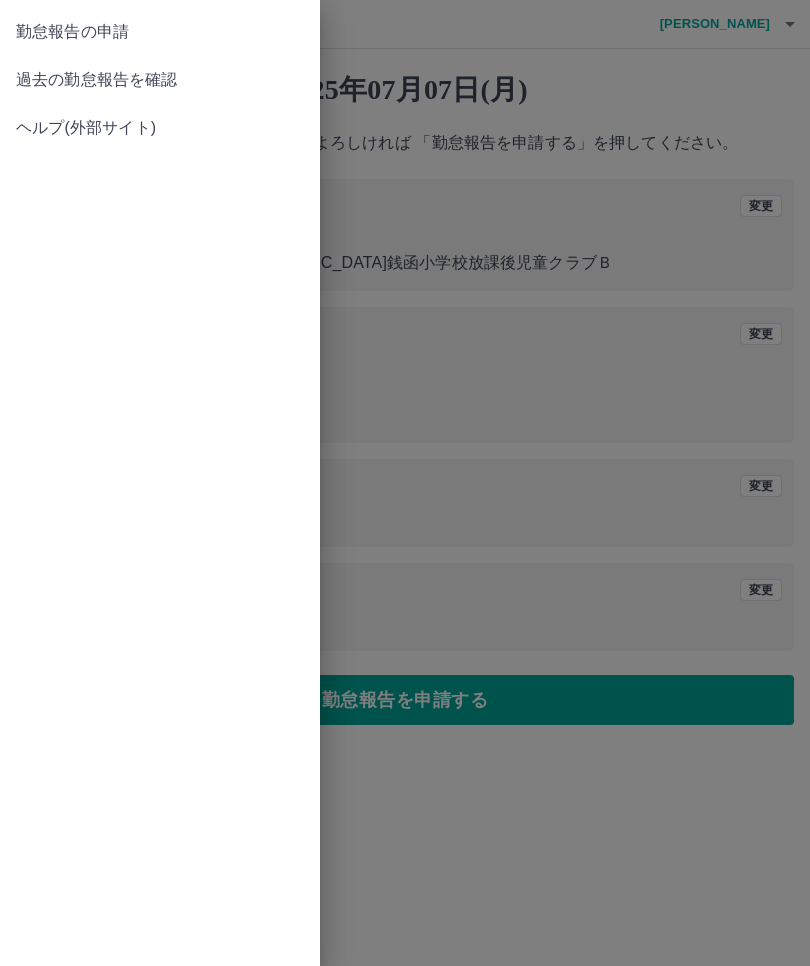 click on "過去の勤怠報告を確認" at bounding box center [160, 80] 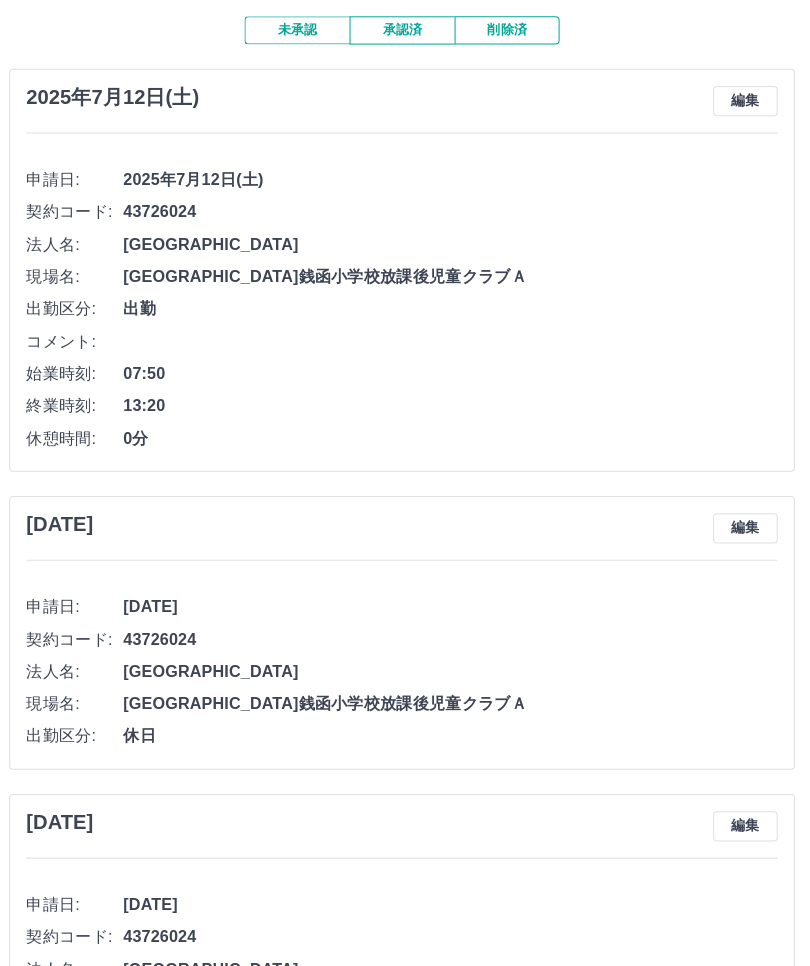 scroll, scrollTop: 0, scrollLeft: 0, axis: both 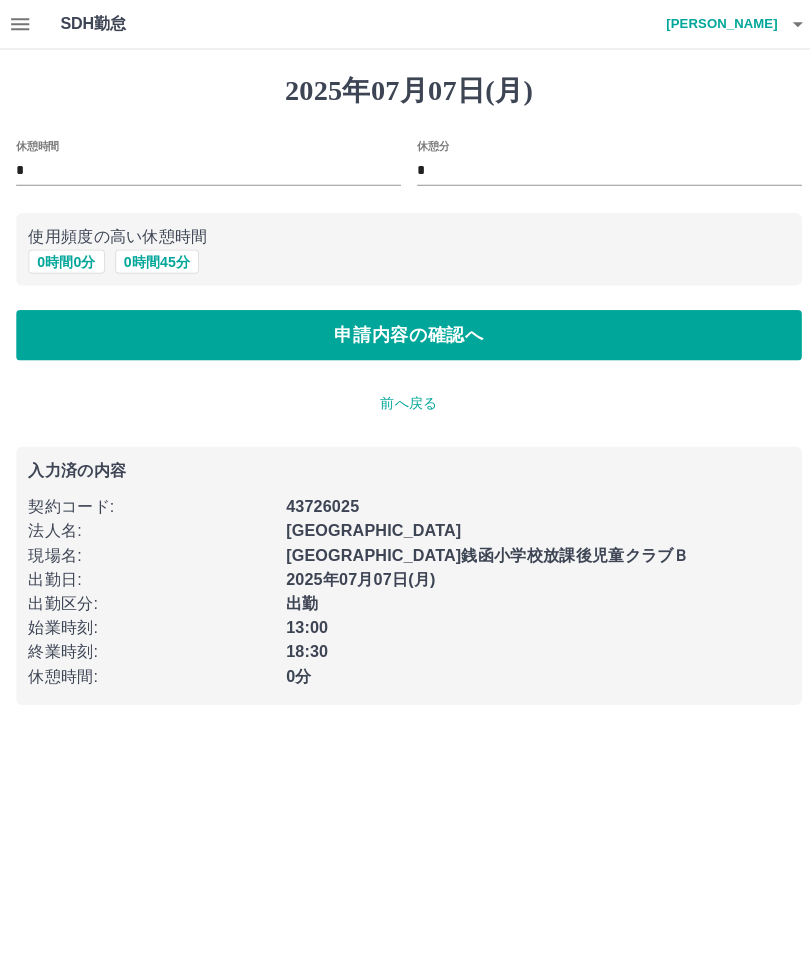 click on "[PERSON_NAME]" at bounding box center [710, 24] 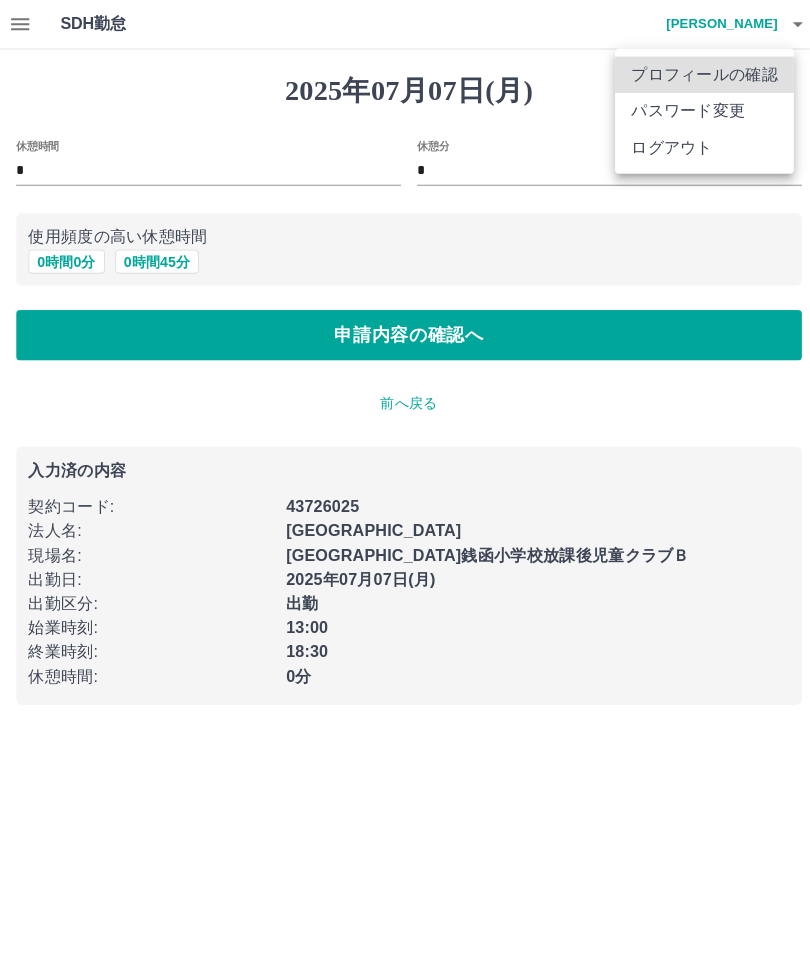 click on "ログアウト" at bounding box center (697, 146) 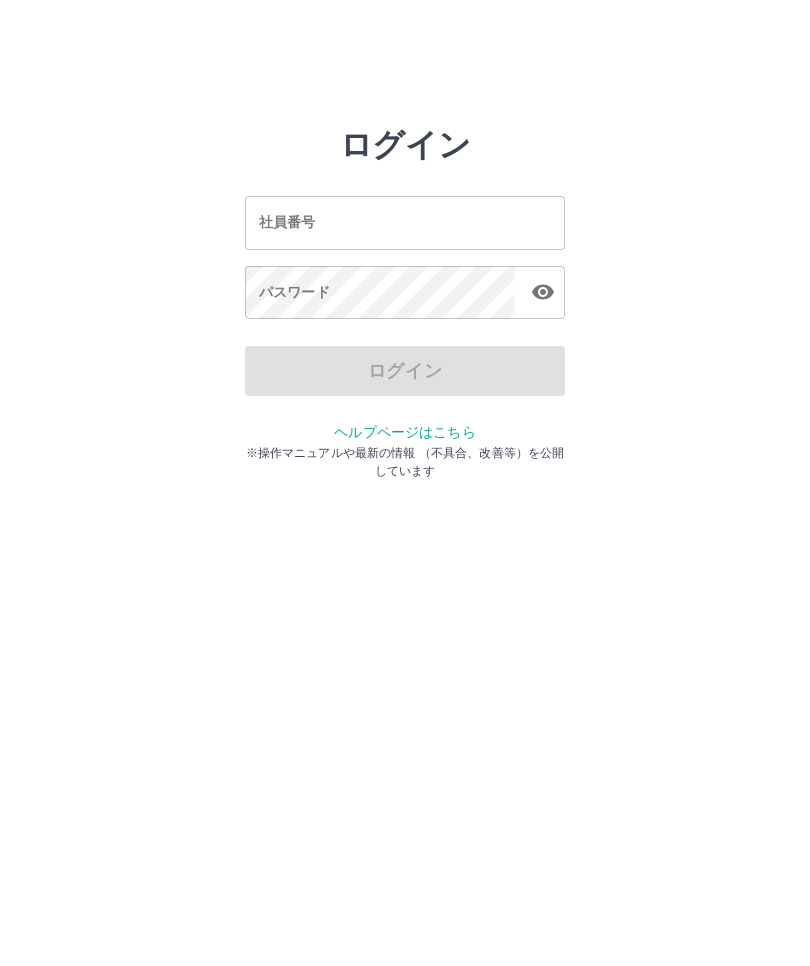 scroll, scrollTop: 0, scrollLeft: 0, axis: both 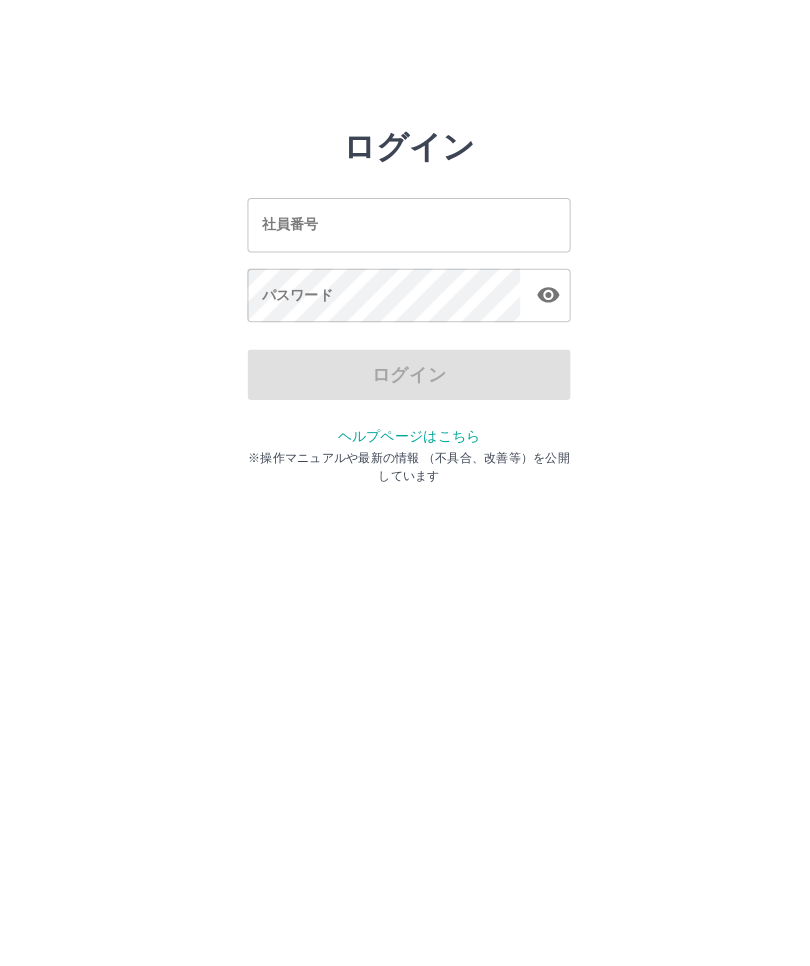 click on "ログイン 社員番号 社員番号 パスワード パスワード ログイン ヘルプページはこちら ※操作マニュアルや最新の情報 （不具合、改善等）を公開しています" at bounding box center [405, 223] 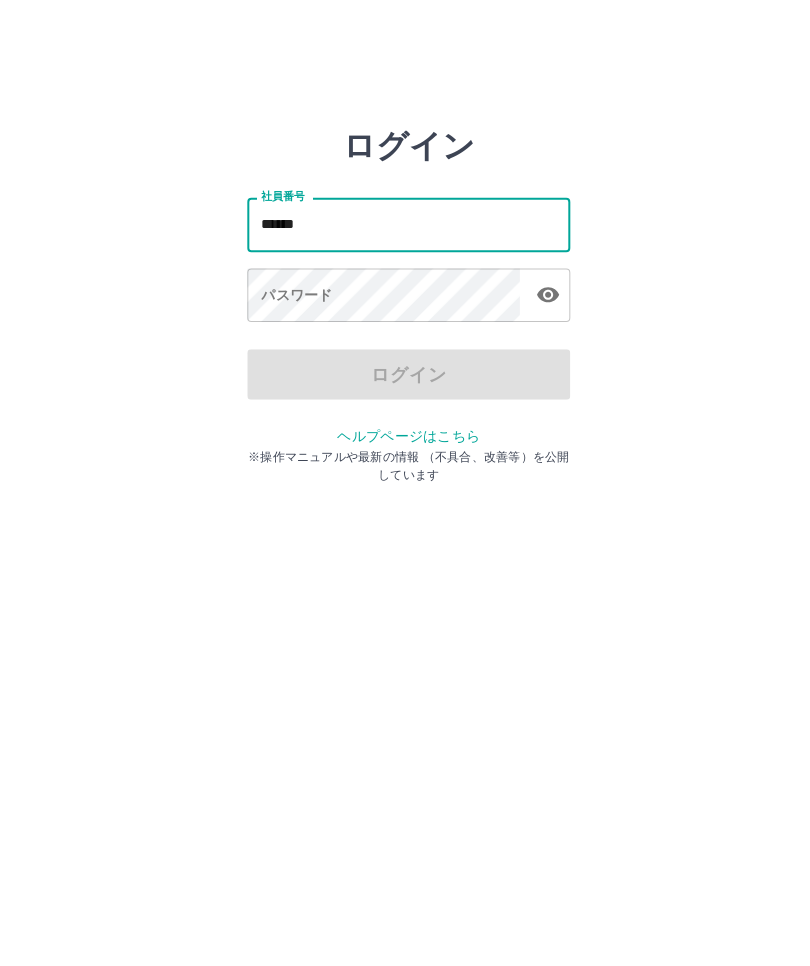 type on "*******" 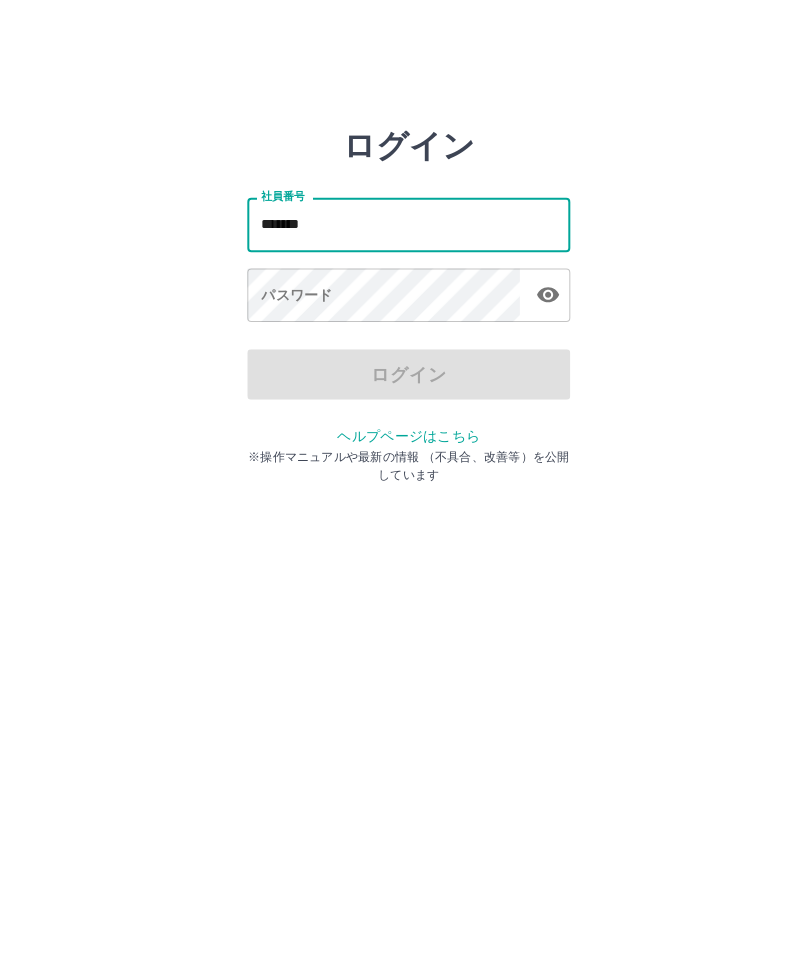 click on "パスワード パスワード" at bounding box center [405, 294] 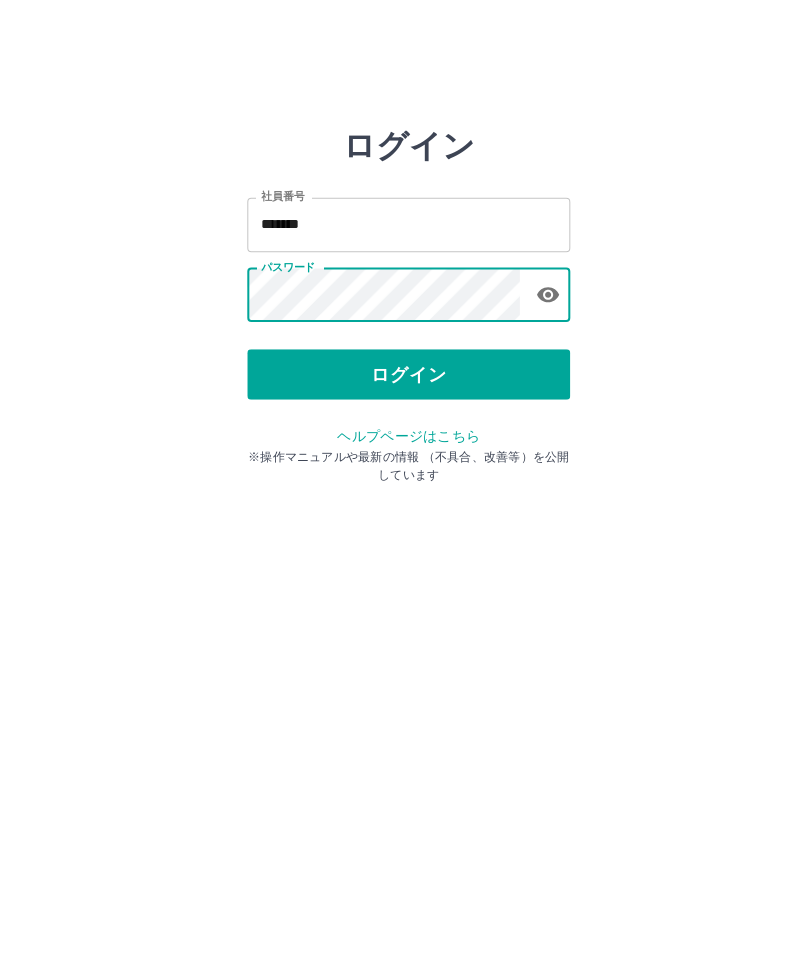 click on "ログイン" at bounding box center [405, 371] 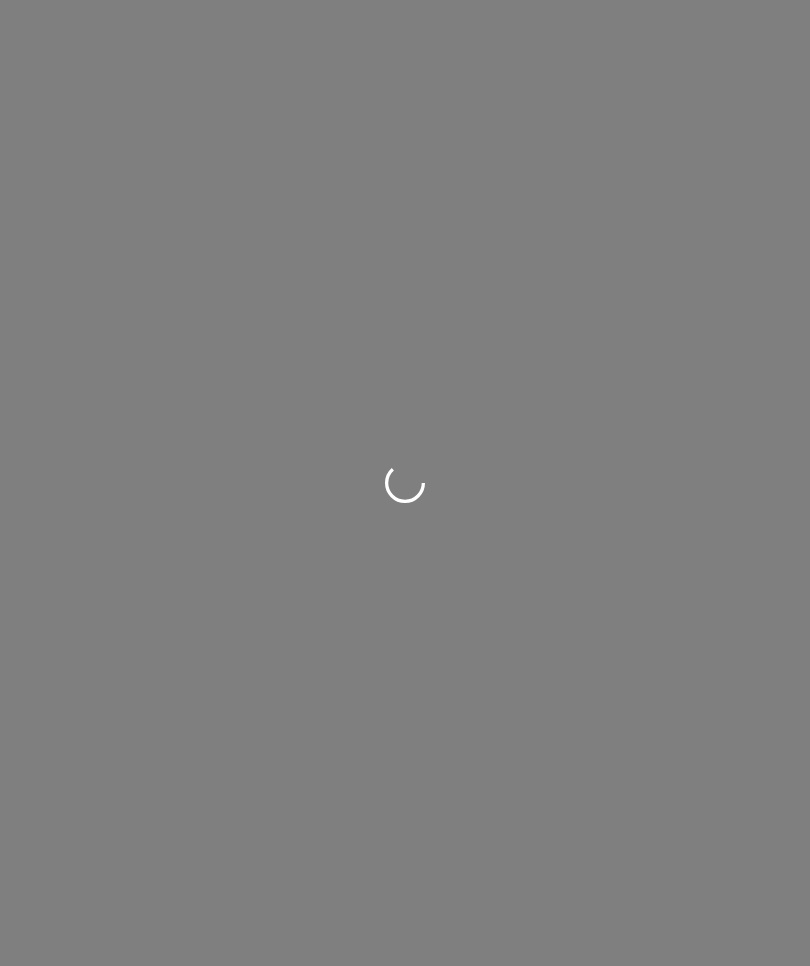 scroll, scrollTop: 0, scrollLeft: 0, axis: both 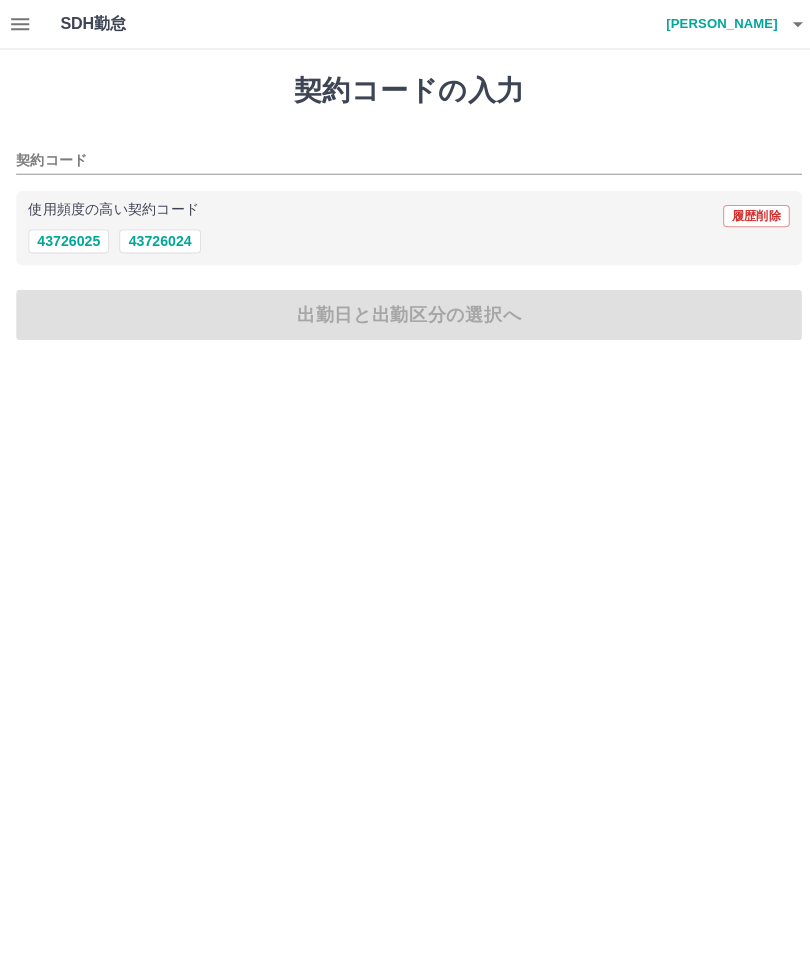 click on "43726024" at bounding box center [158, 239] 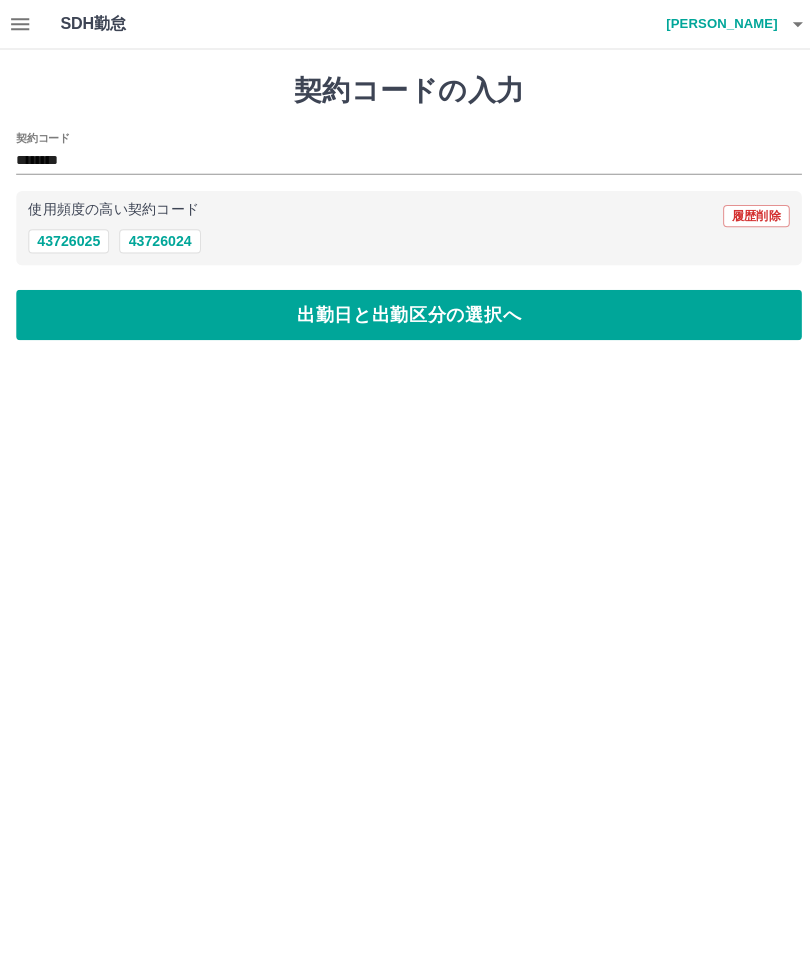 click 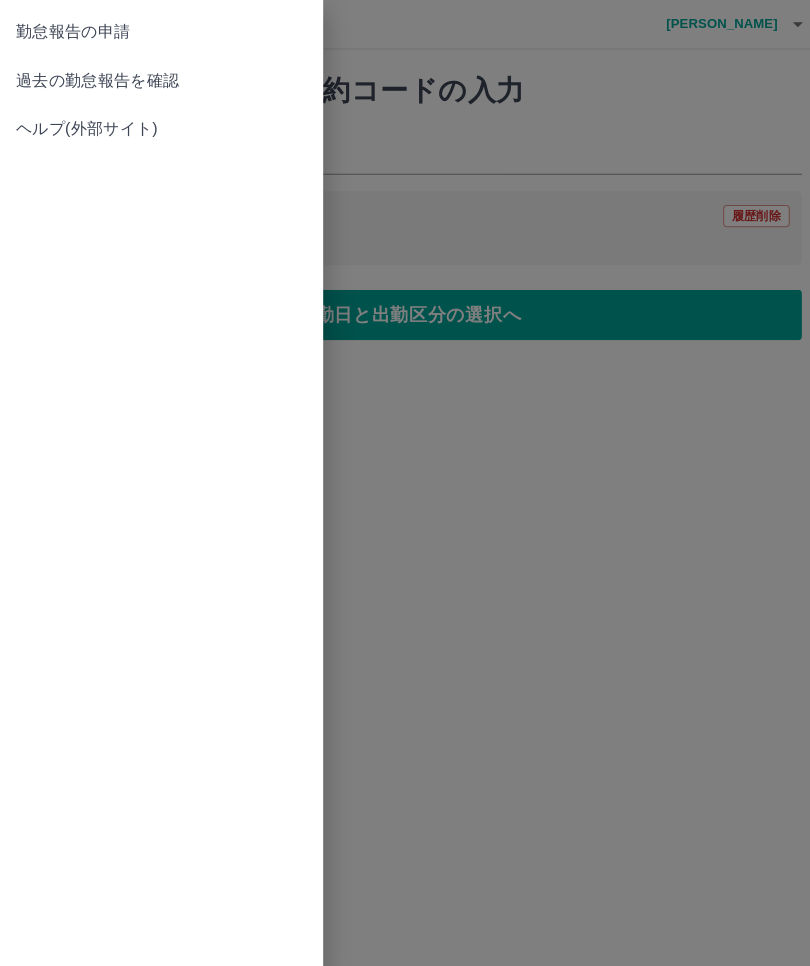 click on "過去の勤怠報告を確認" at bounding box center [160, 80] 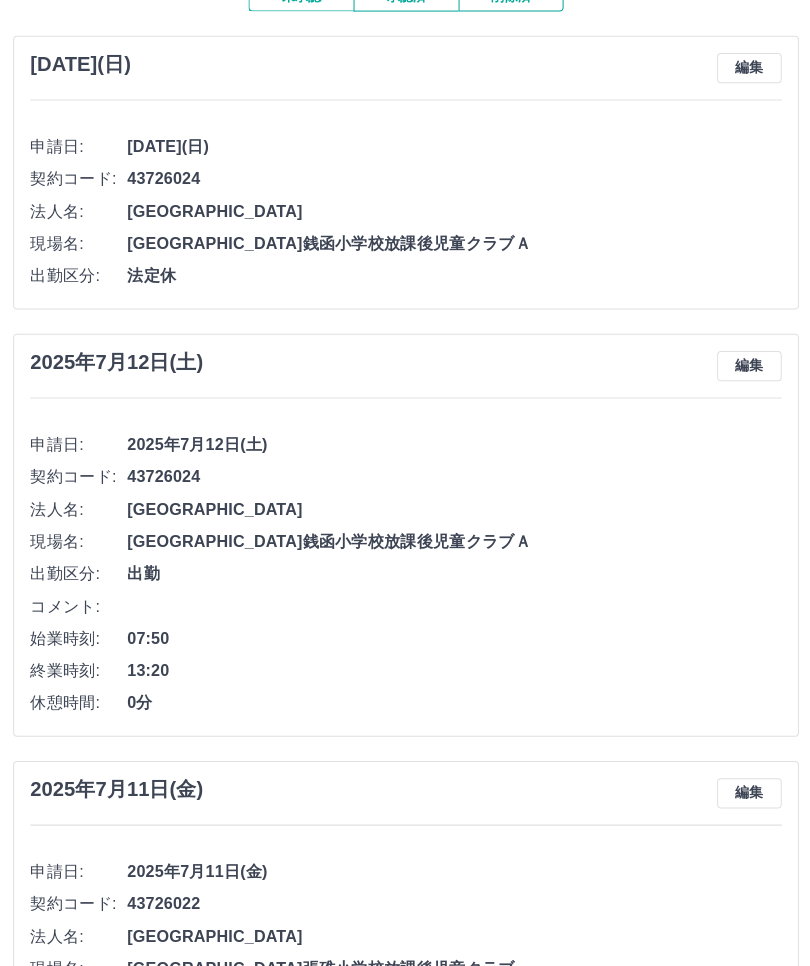 scroll, scrollTop: 0, scrollLeft: 0, axis: both 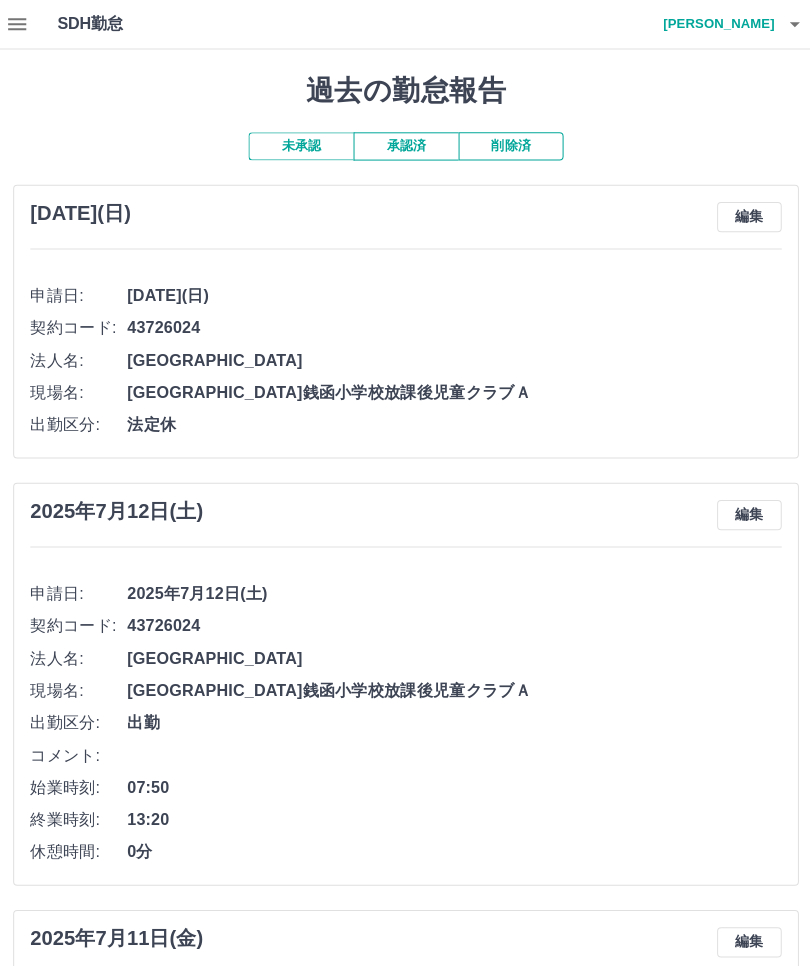 click on "承認済" at bounding box center [405, 145] 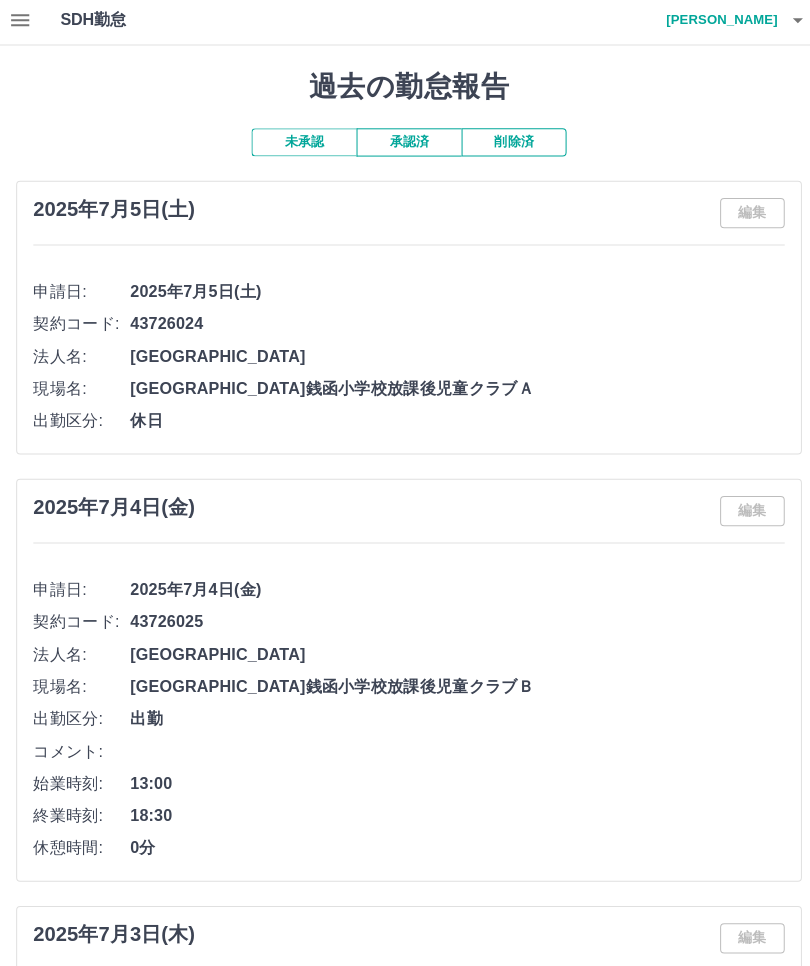 scroll, scrollTop: 0, scrollLeft: 0, axis: both 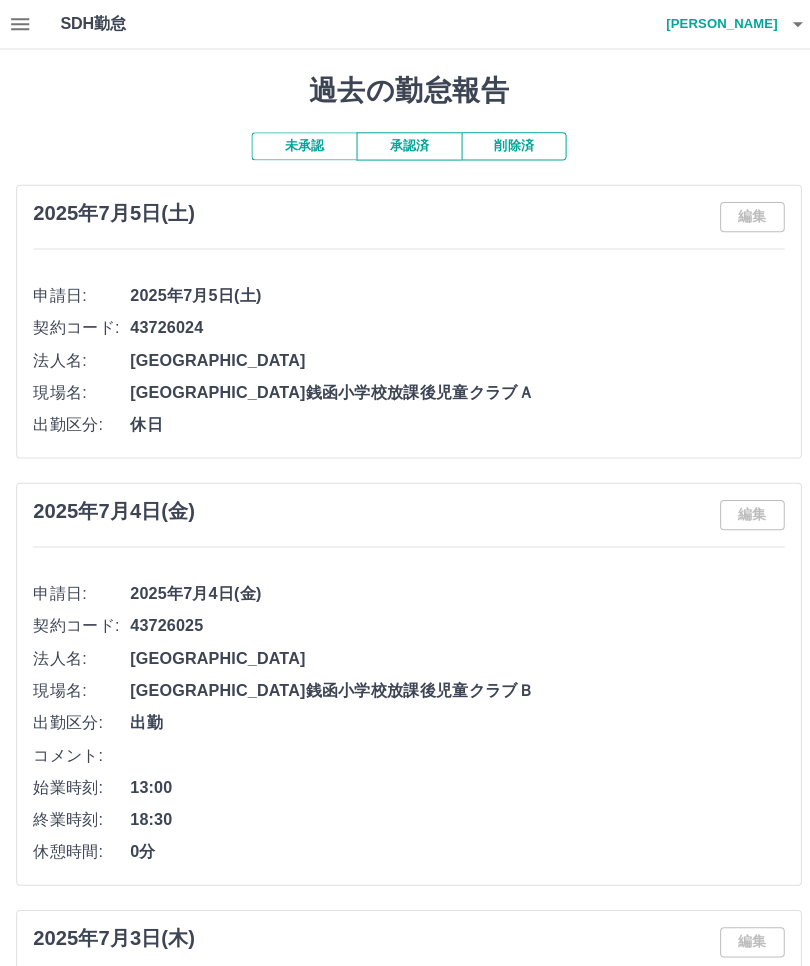 click on "未承認" at bounding box center [301, 145] 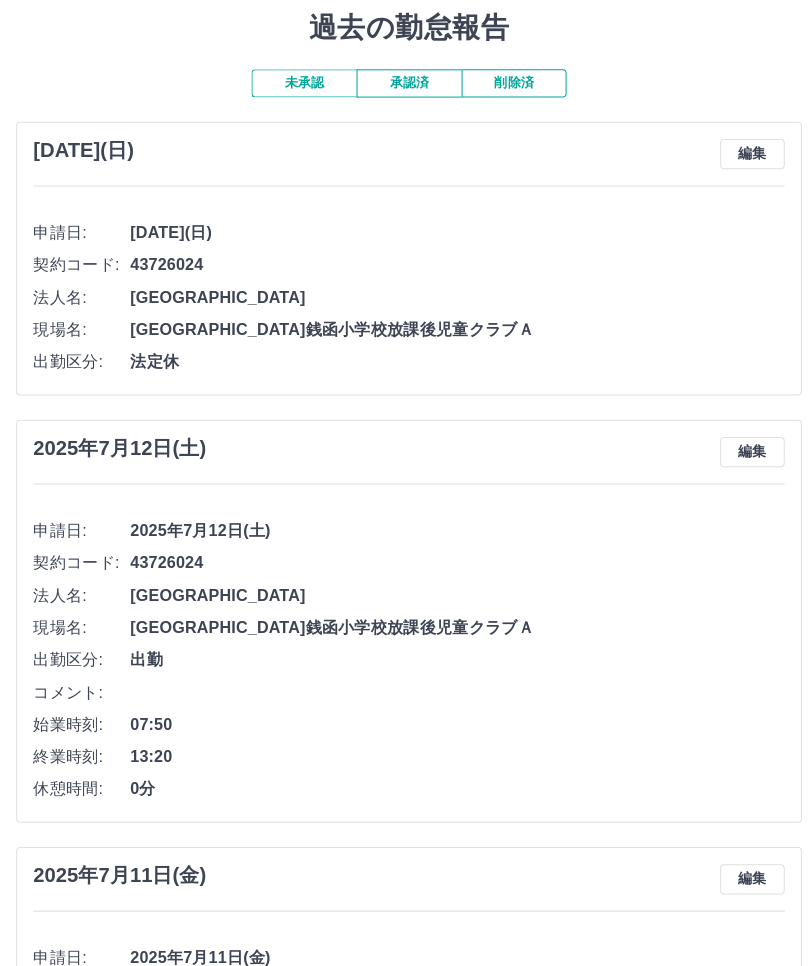 scroll, scrollTop: 0, scrollLeft: 0, axis: both 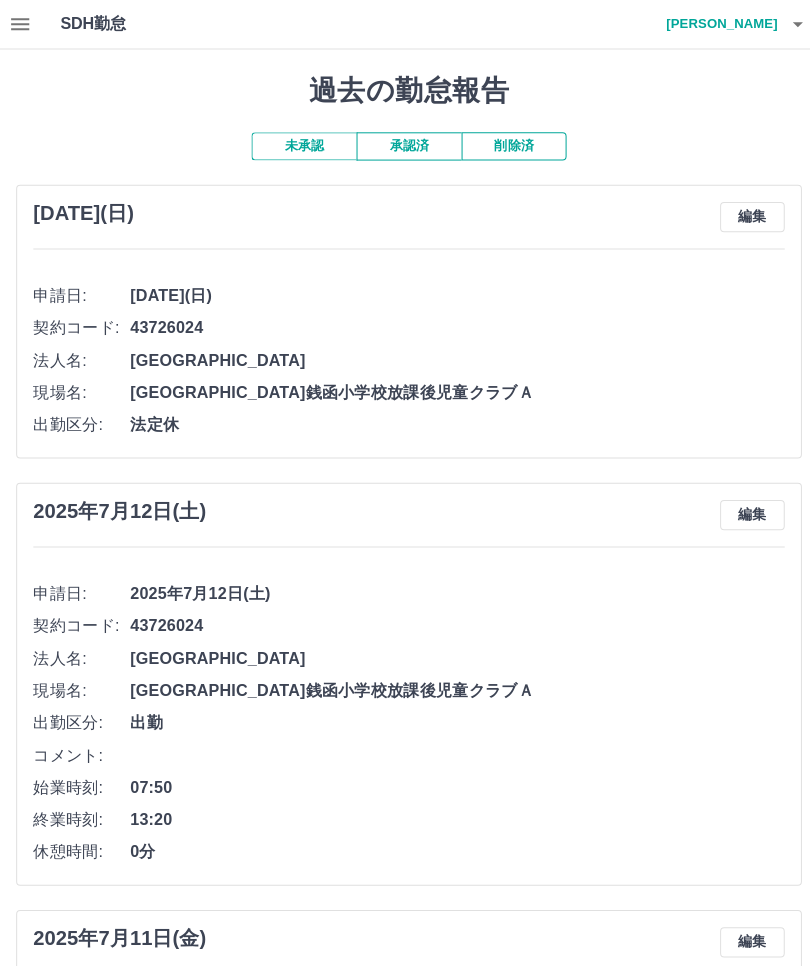 click 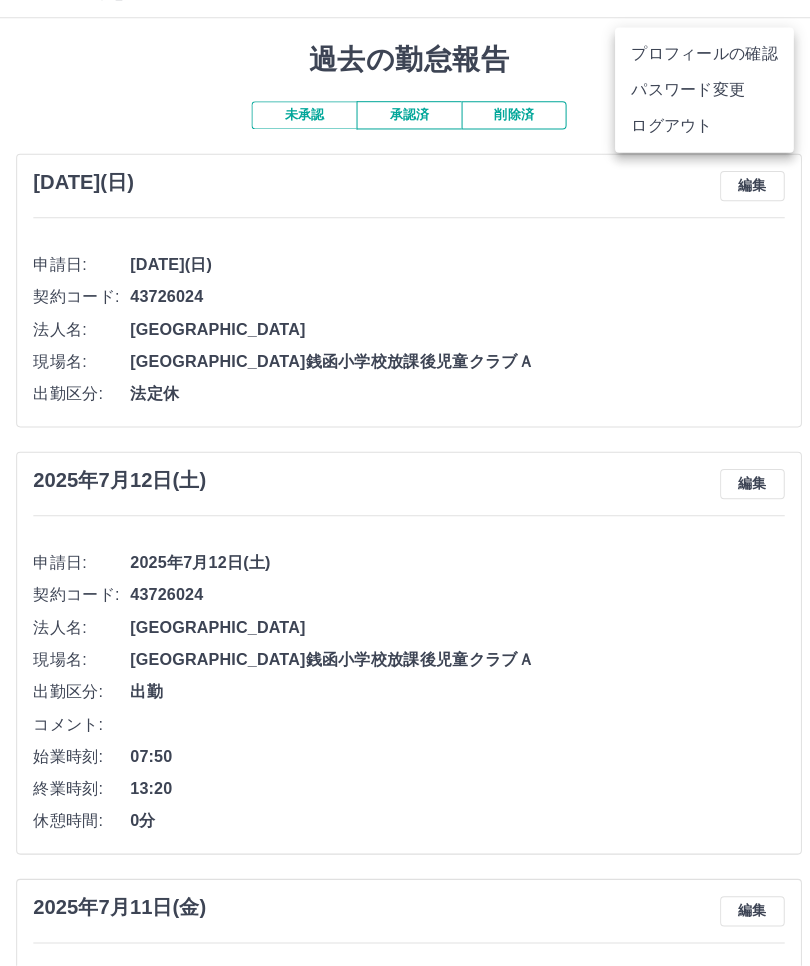 scroll, scrollTop: 22, scrollLeft: 0, axis: vertical 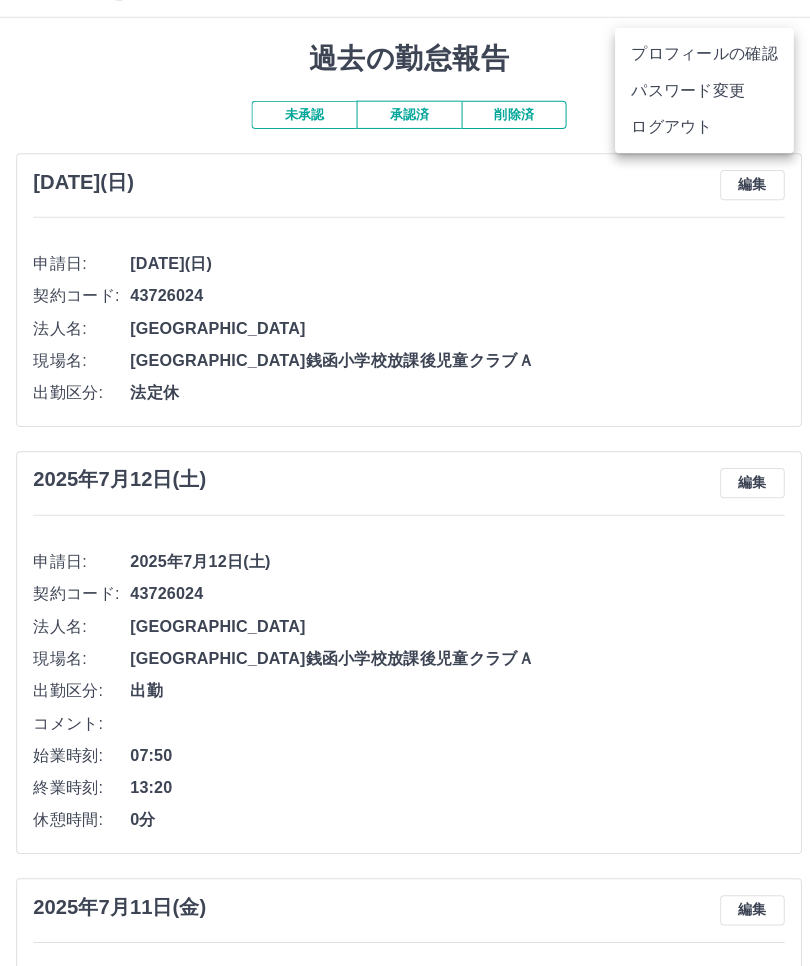 click on "ログアウト" at bounding box center (697, 135) 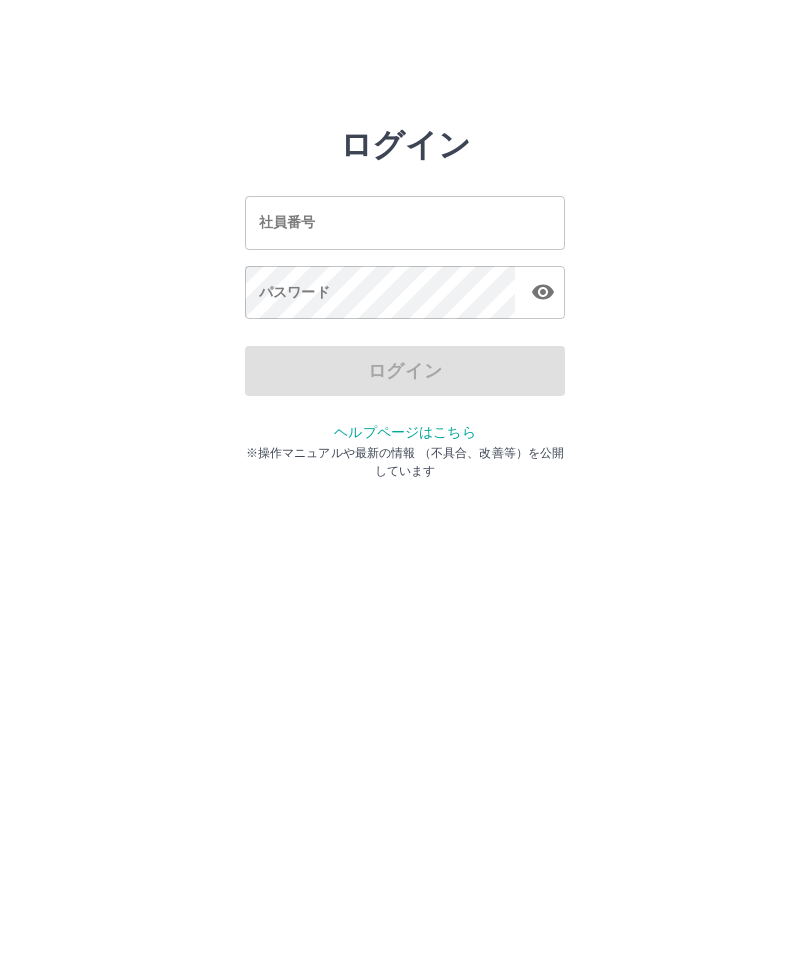 scroll, scrollTop: 0, scrollLeft: 0, axis: both 